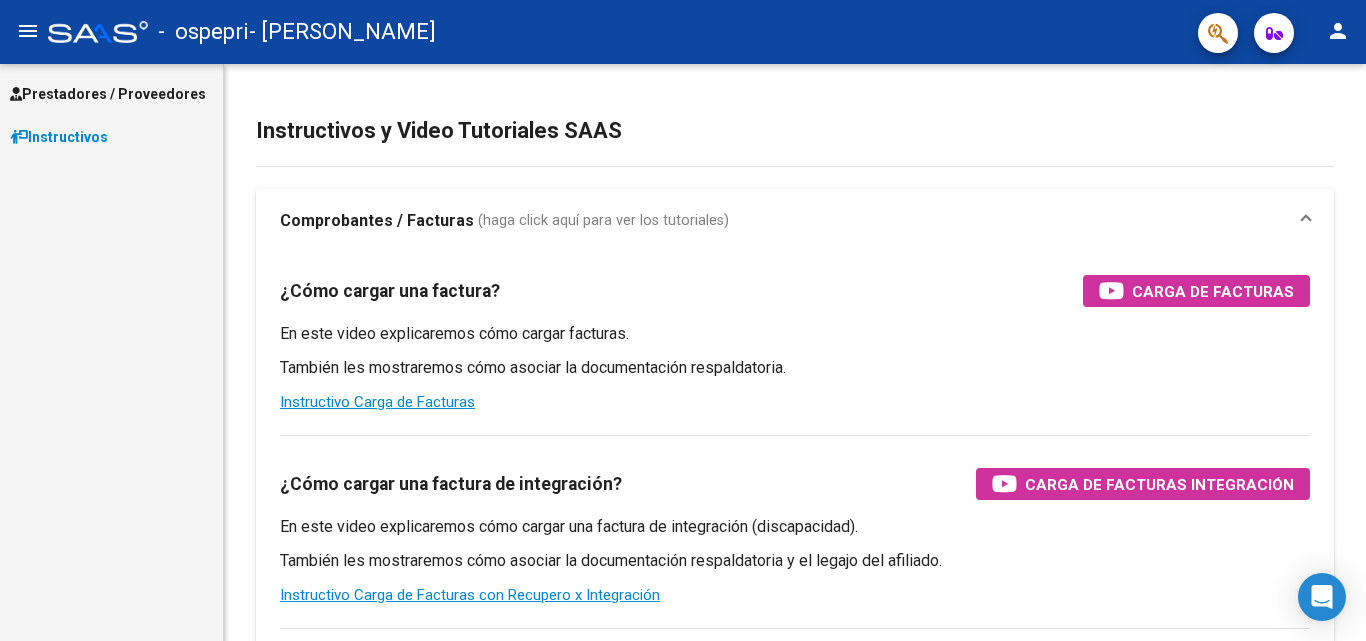 scroll, scrollTop: 0, scrollLeft: 0, axis: both 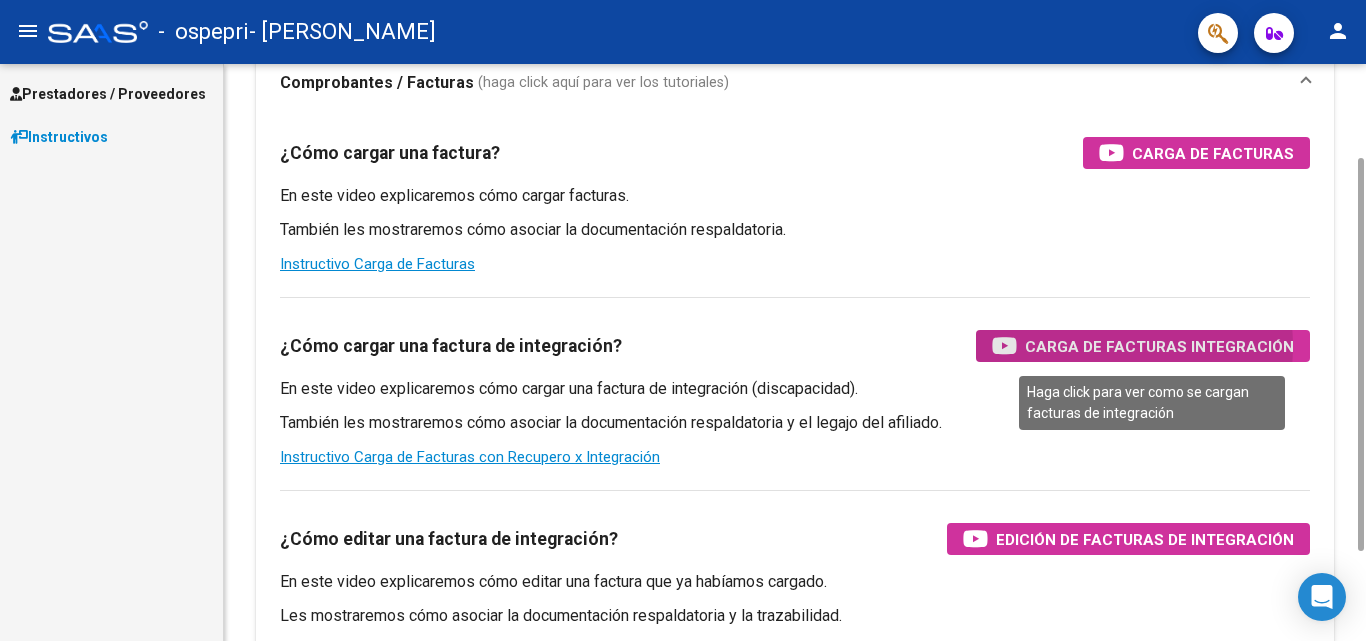 click on "Carga de Facturas Integración" at bounding box center (1159, 346) 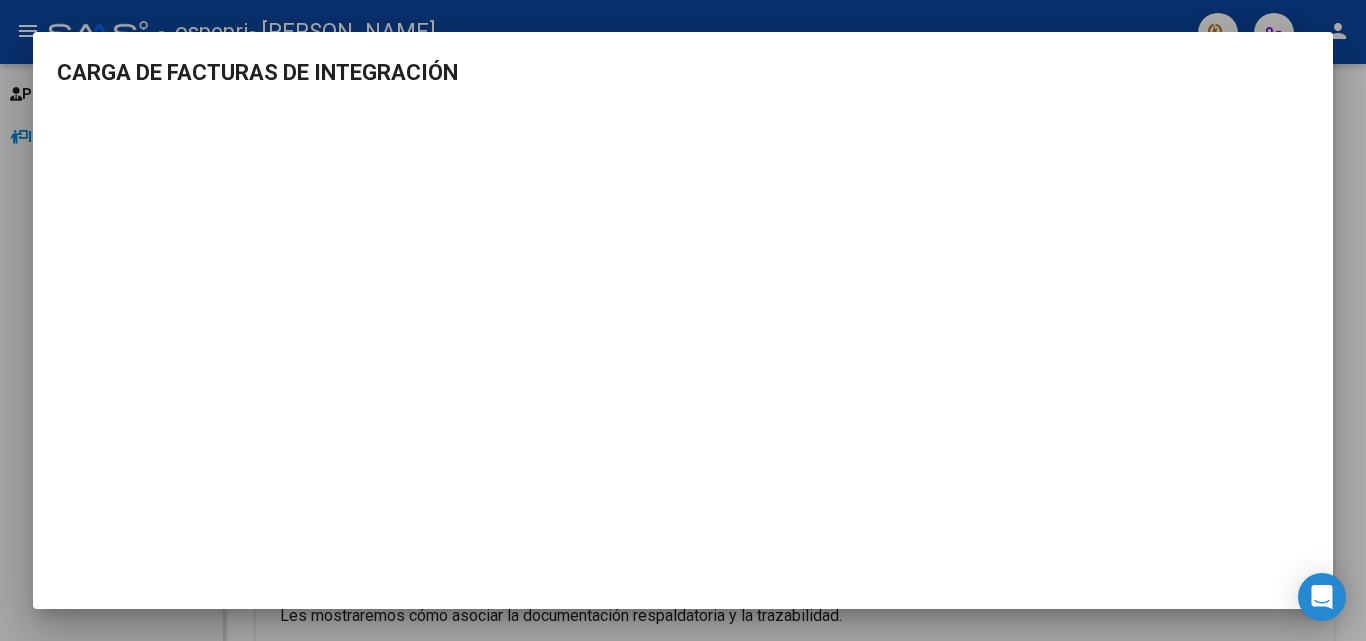 click at bounding box center [683, 320] 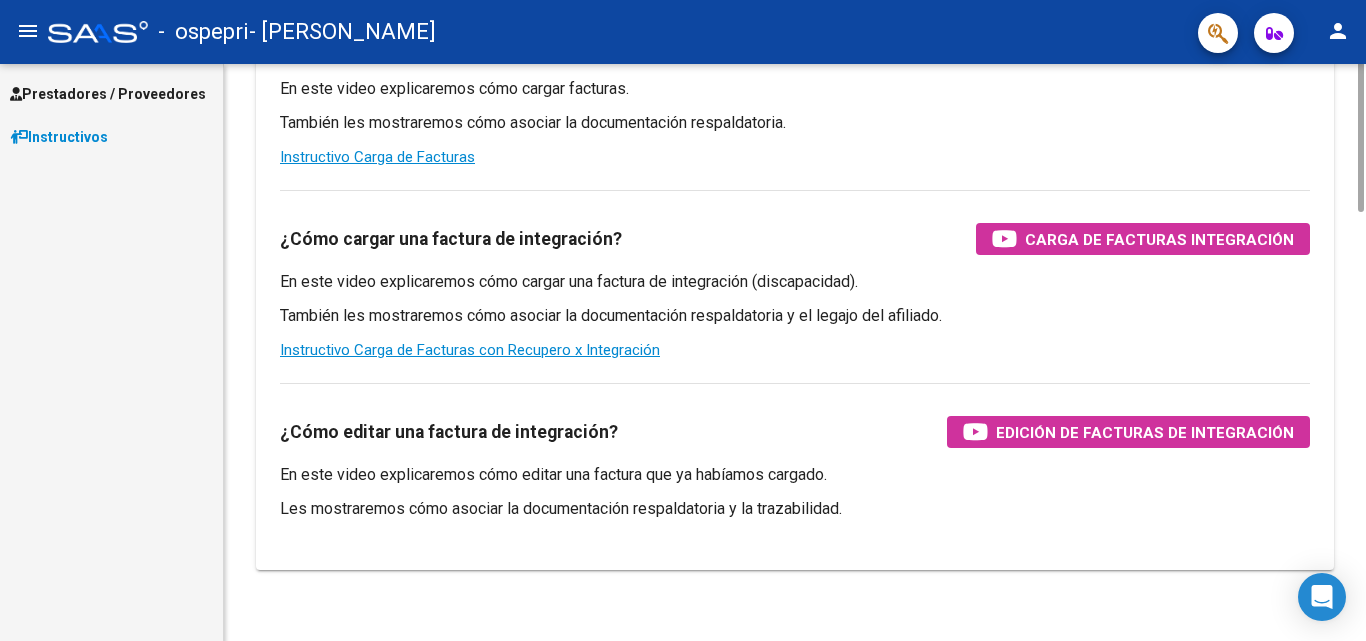 scroll, scrollTop: 0, scrollLeft: 0, axis: both 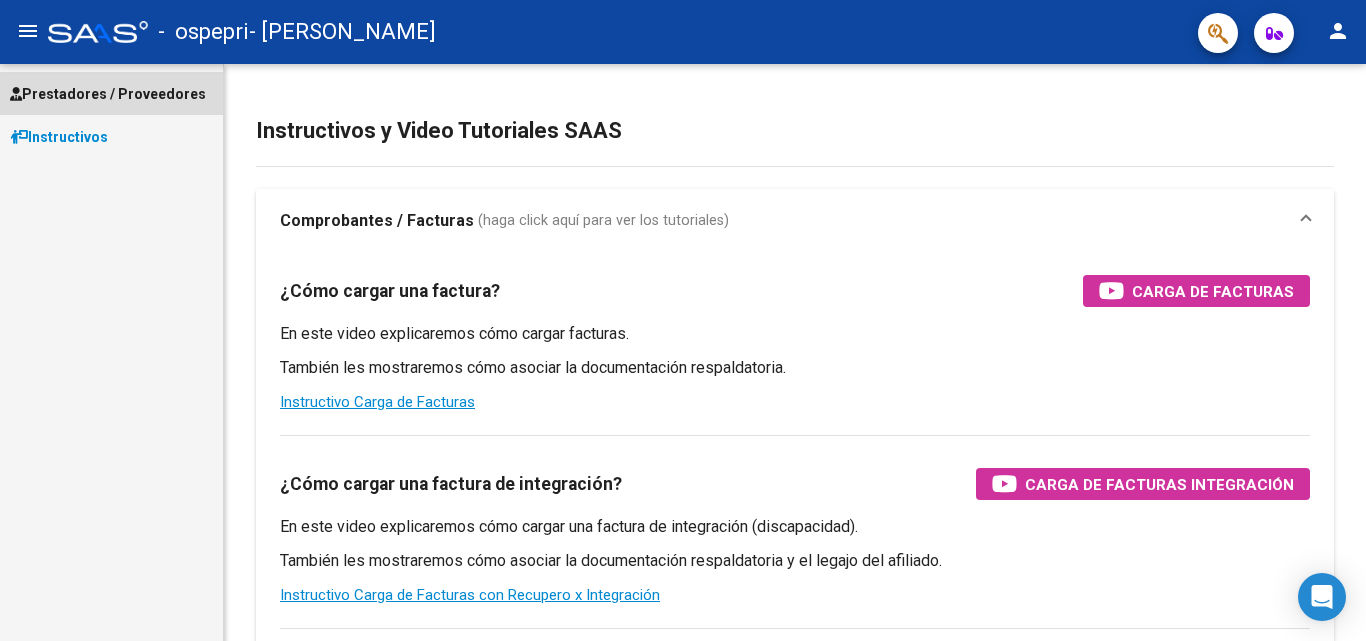 click on "Prestadores / Proveedores" at bounding box center (108, 94) 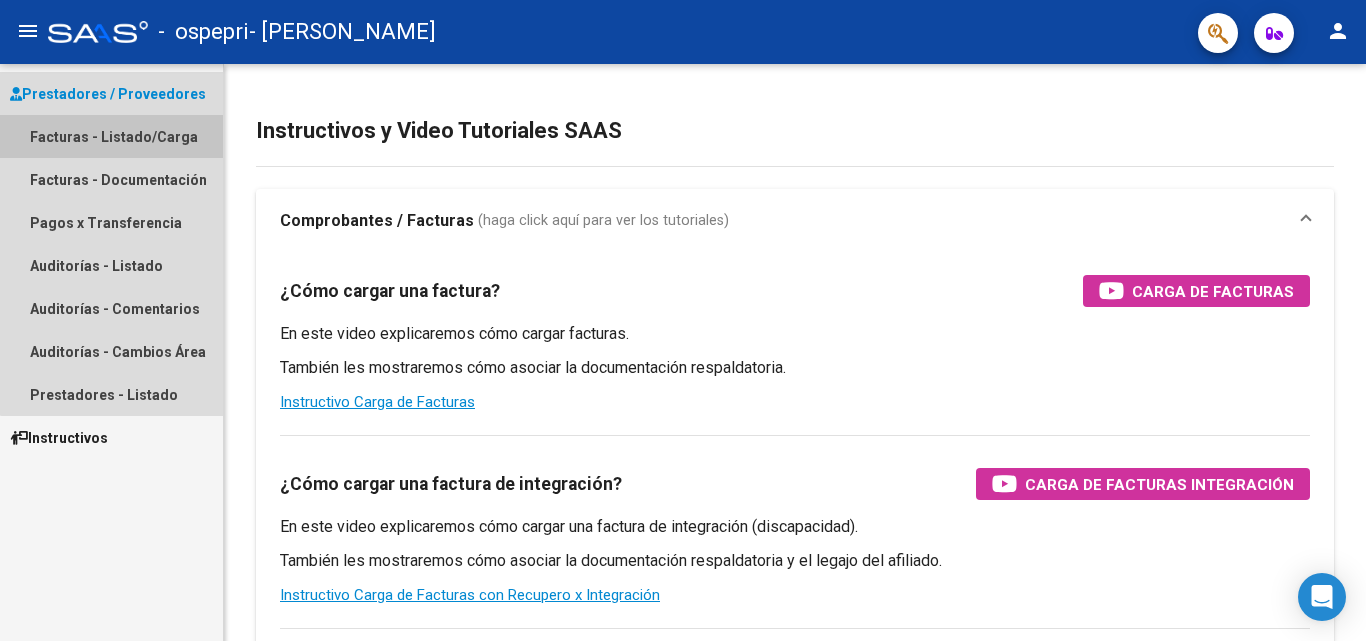 click on "Facturas - Listado/Carga" at bounding box center (111, 136) 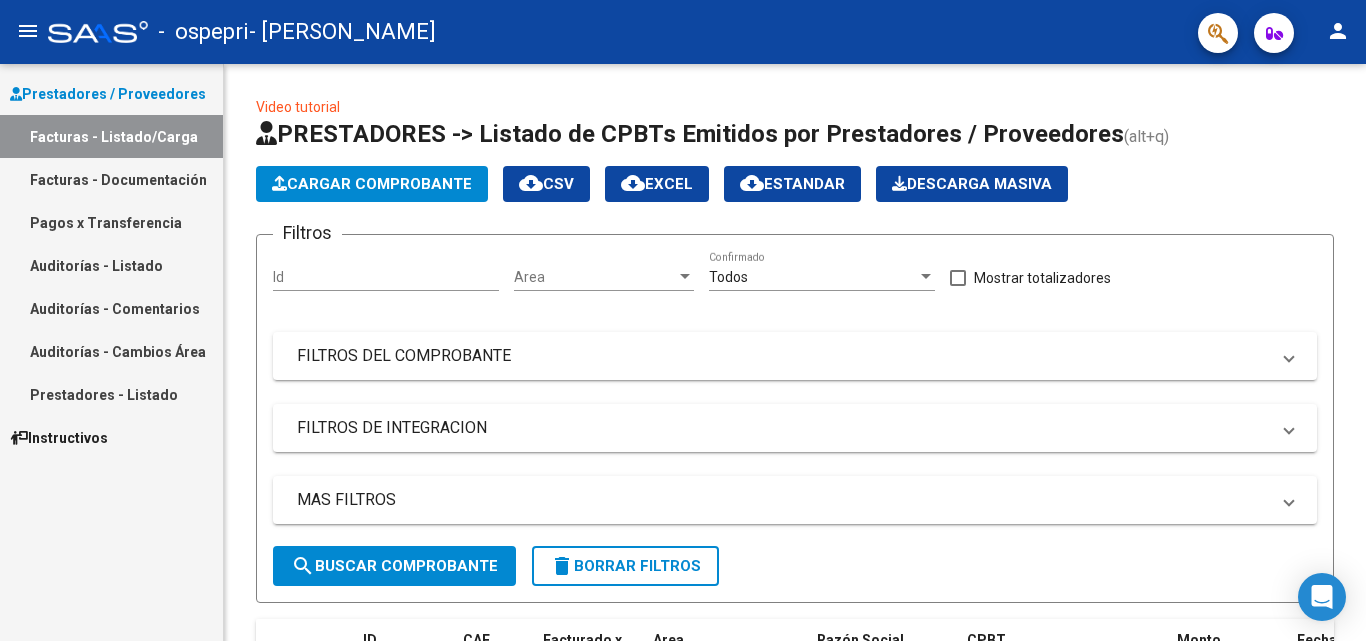 click on "Facturas - Documentación" at bounding box center (111, 179) 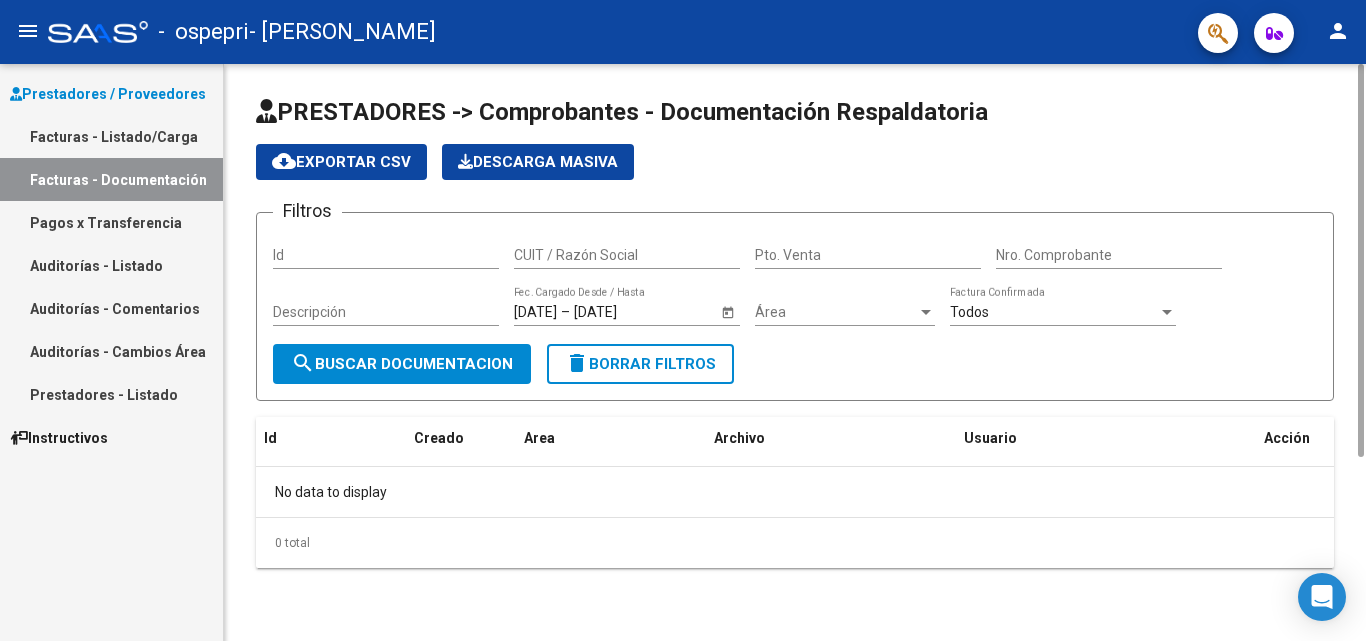 click on "Id" 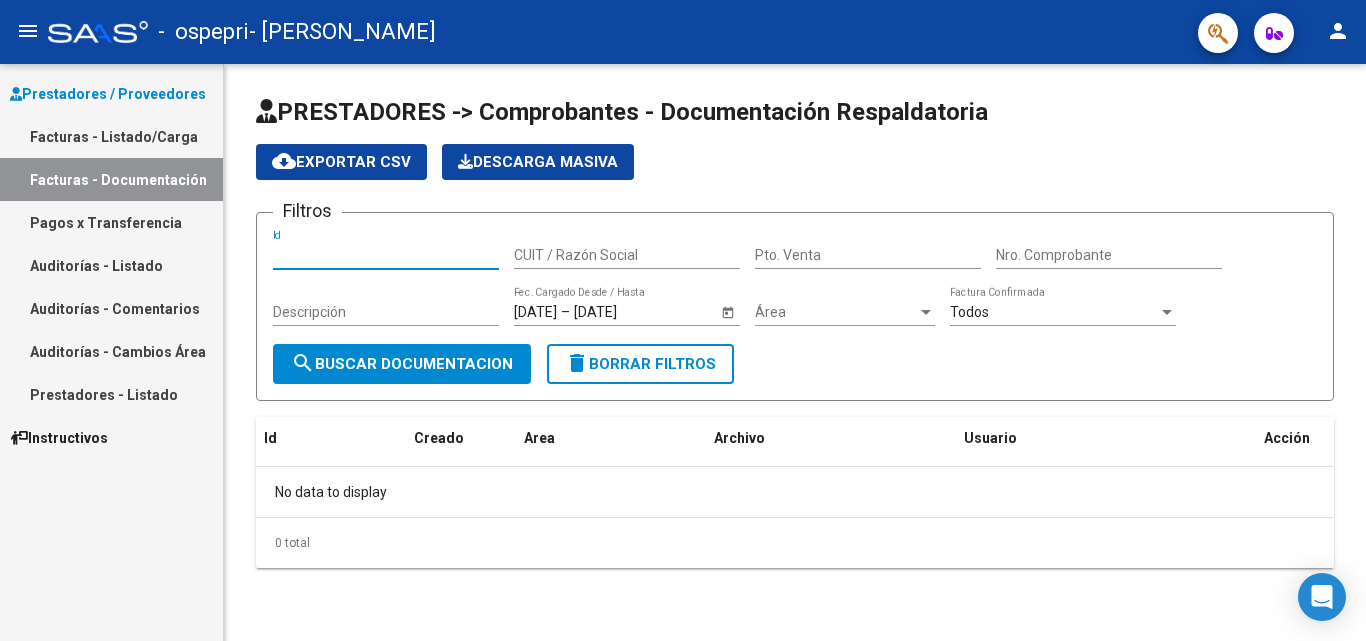 click on "CUIT / Razón Social" 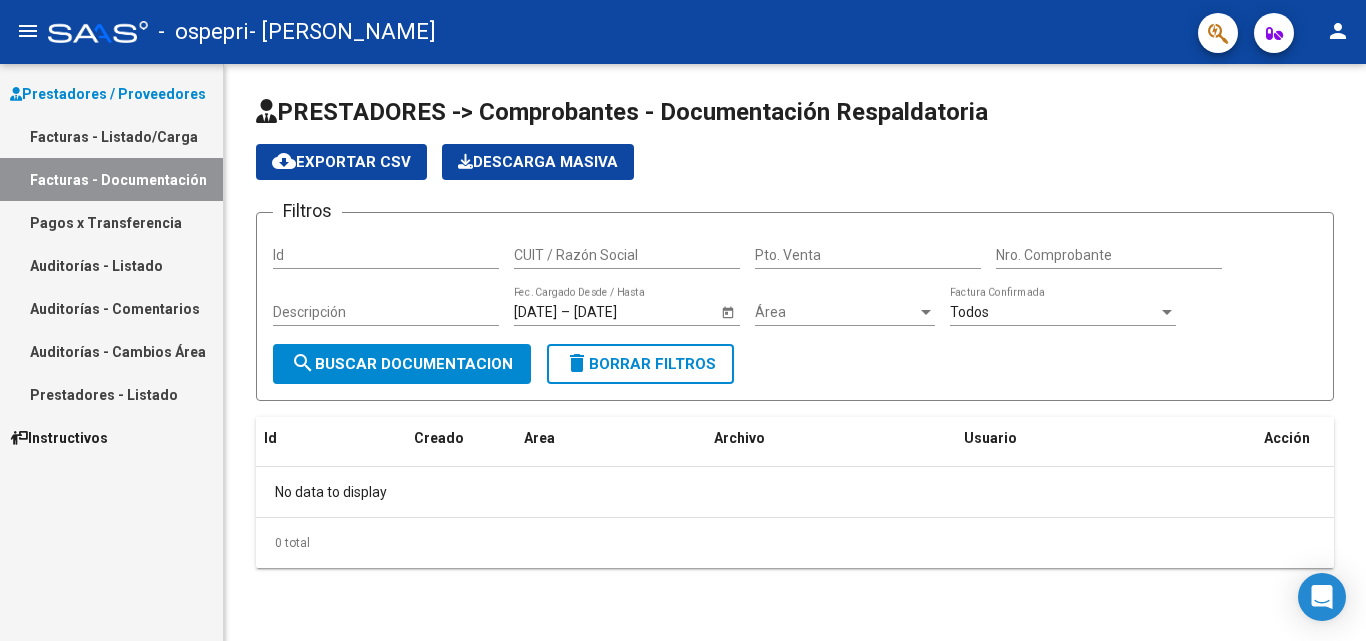 click on "CUIT / Razón Social" 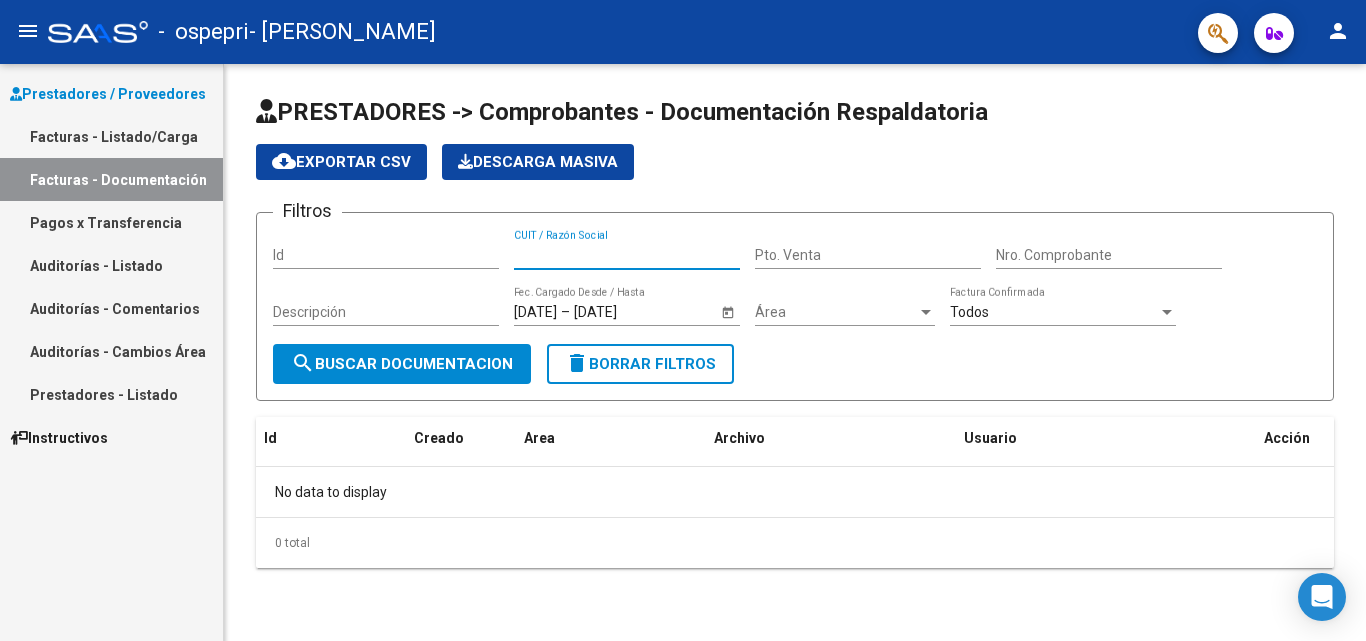 click on "CUIT / Razón Social" at bounding box center (627, 255) 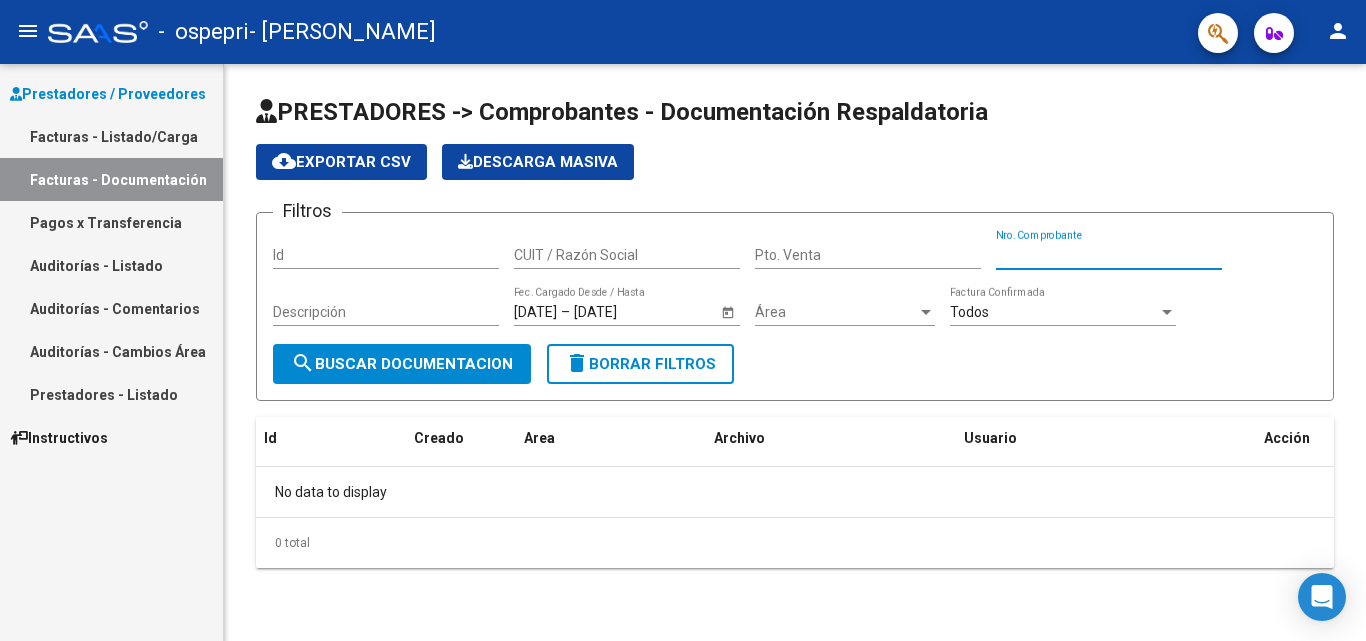 click on "Nro. Comprobante" at bounding box center [1109, 255] 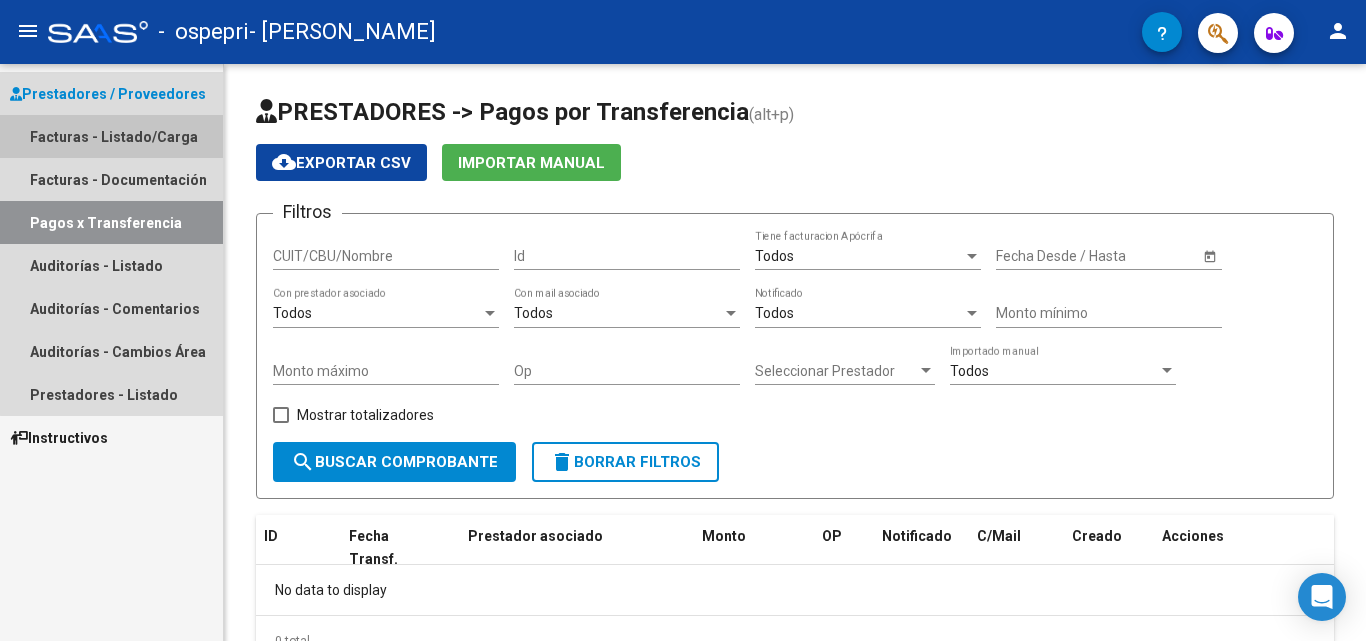 click on "Facturas - Listado/Carga" at bounding box center [111, 136] 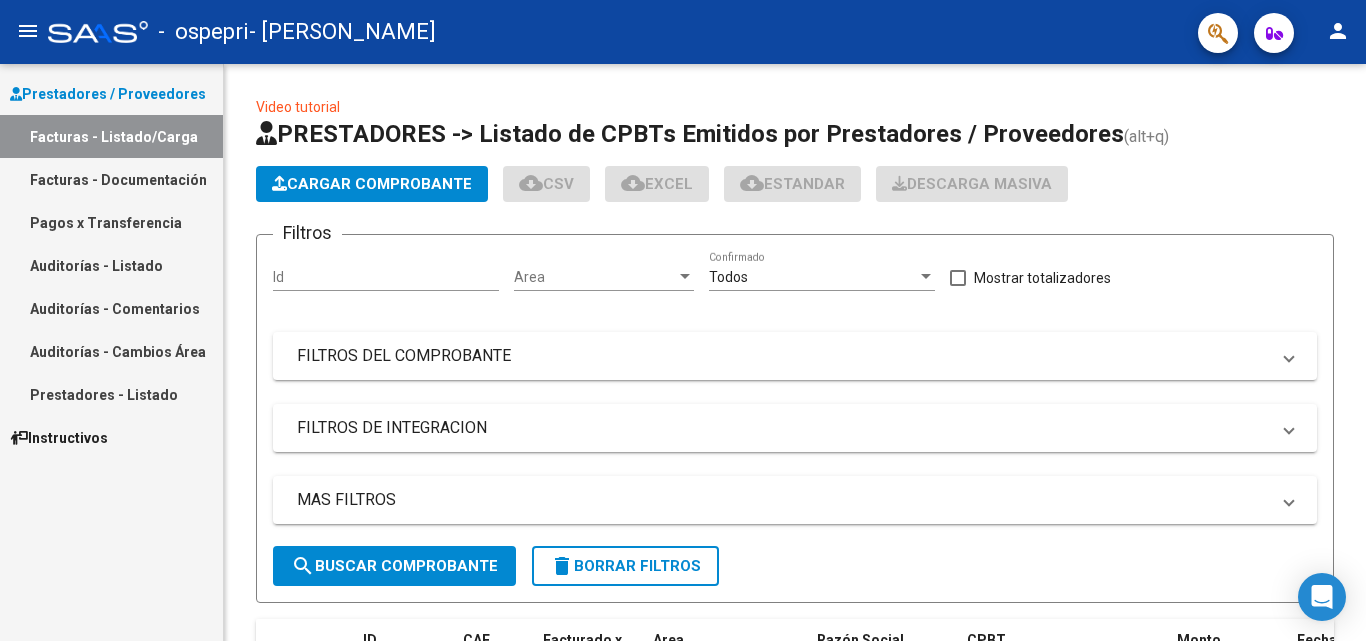 click on "Prestadores / Proveedores" at bounding box center (108, 94) 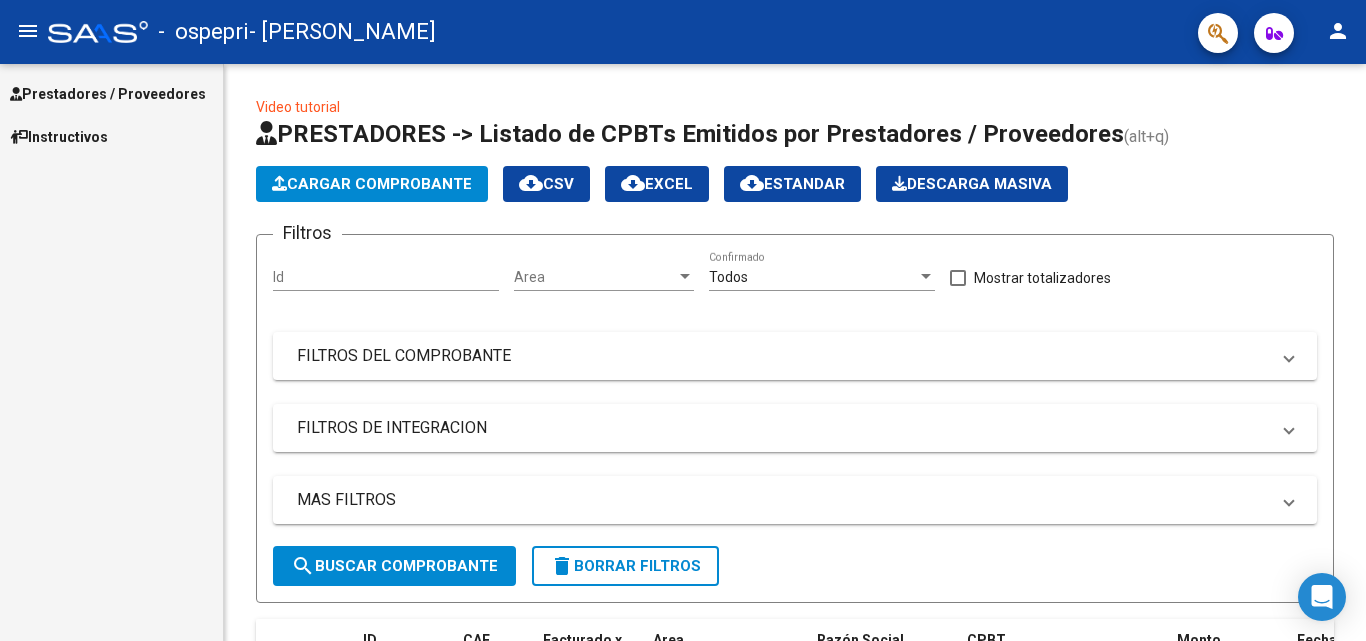 click on "Instructivos" at bounding box center [111, 136] 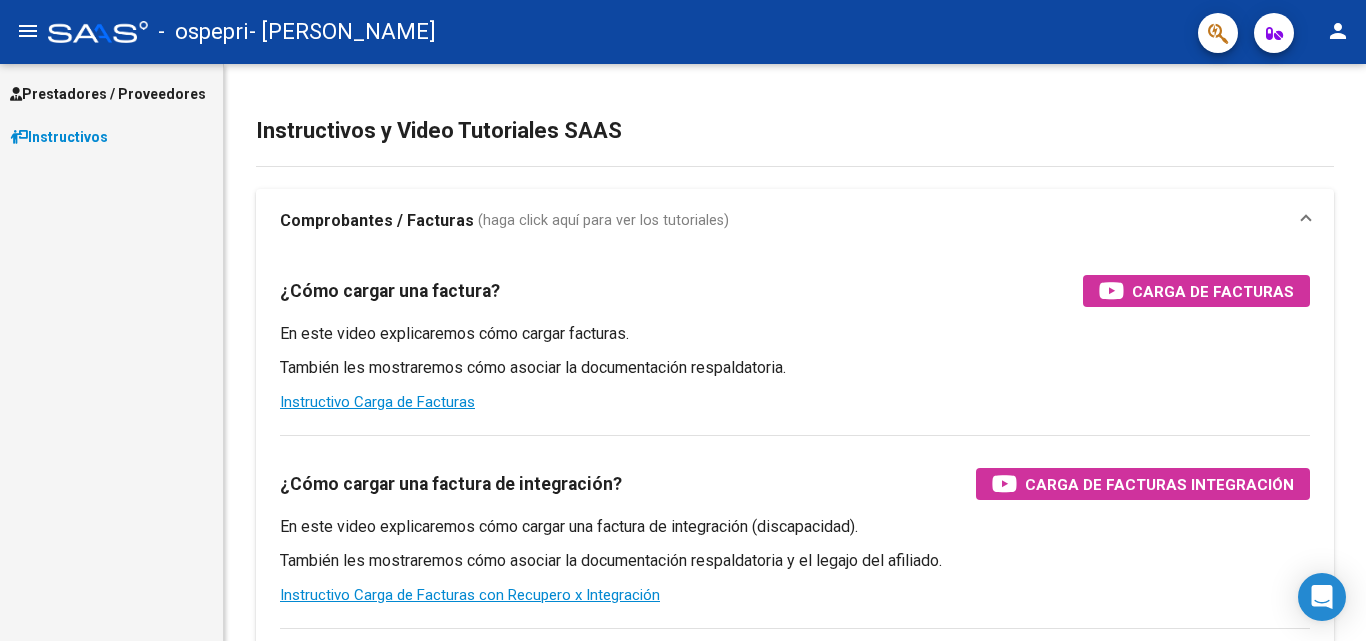 scroll, scrollTop: 150, scrollLeft: 0, axis: vertical 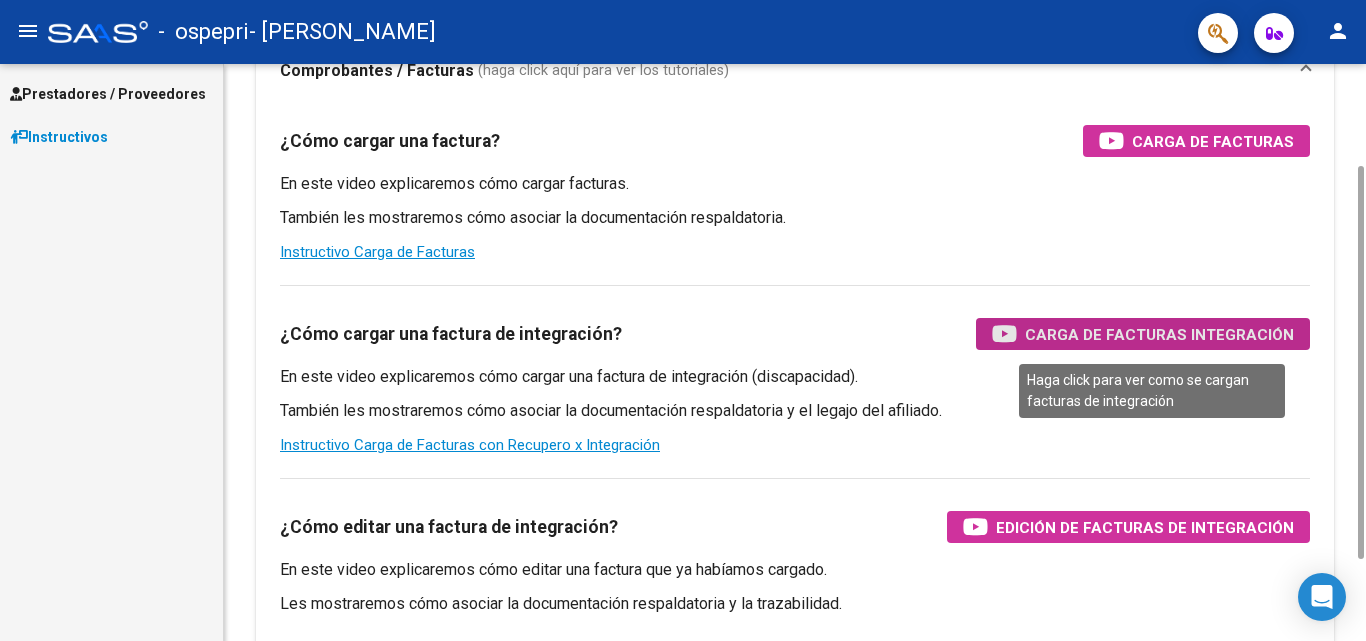 click on "Carga de Facturas Integración" at bounding box center [1143, 334] 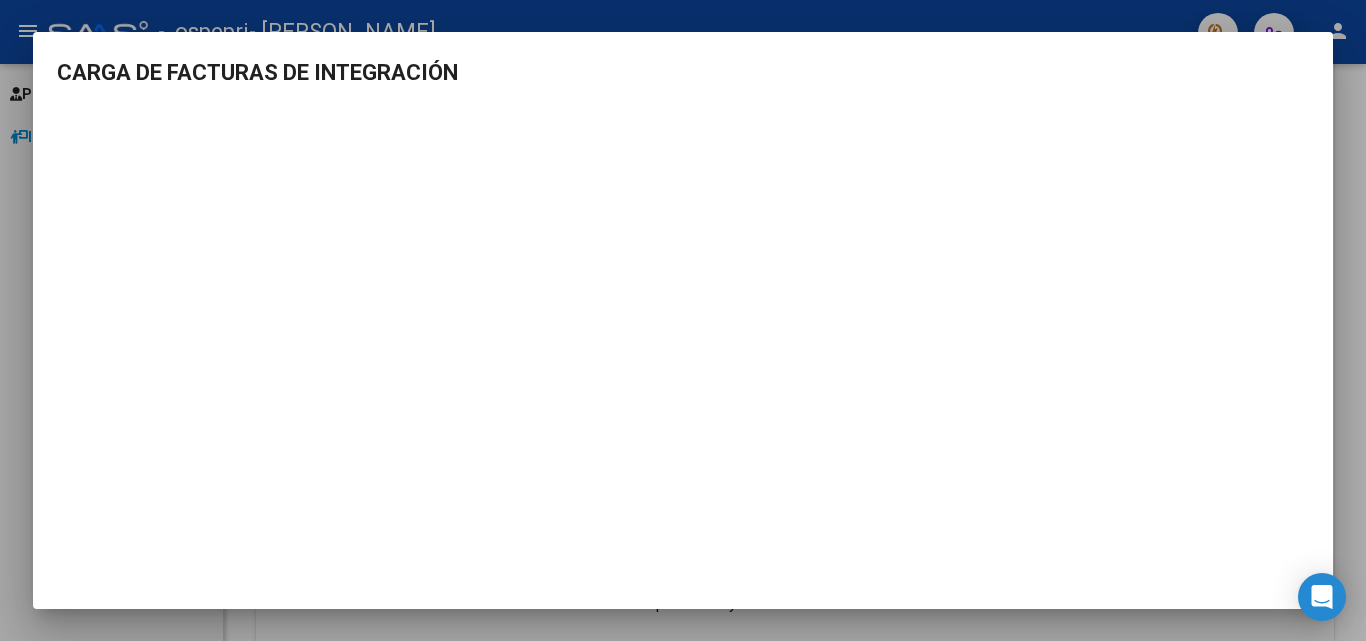 click at bounding box center [683, 320] 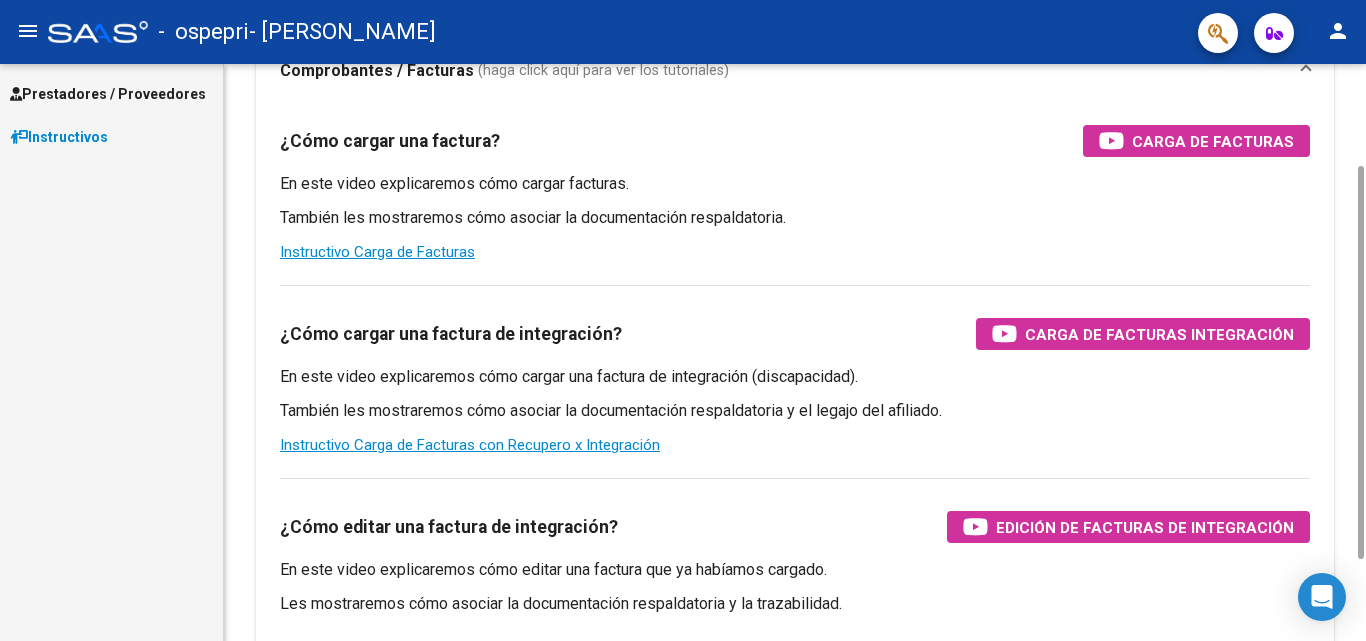 scroll, scrollTop: 0, scrollLeft: 0, axis: both 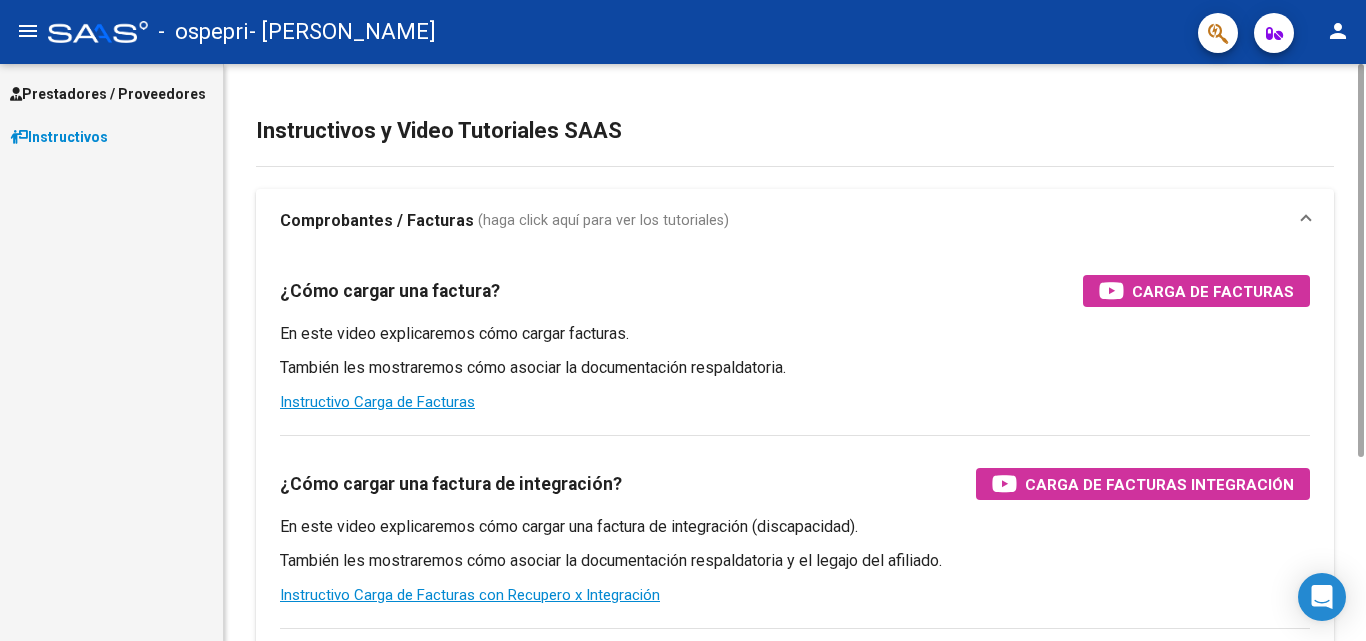 click on "Instructivos y Video Tutoriales SAAS Comprobantes / Facturas     (haga click aquí para ver los tutoriales) ¿Cómo cargar una factura?    Carga de Facturas En este video explicaremos cómo cargar facturas. También les mostraremos cómo asociar la documentación respaldatoria. Instructivo Carga de Facturas ¿Cómo cargar una factura de integración?    Carga de Facturas Integración En este video explicaremos cómo cargar una factura de integración (discapacidad). También les mostraremos cómo asociar la documentación respaldatoria y el legajo del afiliado. Instructivo Carga de Facturas con Recupero x Integración ¿Cómo editar una factura de integración?    Edición de Facturas de integración En este video explicaremos cómo editar una factura que ya habíamos cargado. Les mostraremos cómo asociar la documentación respaldatoria y la trazabilidad." 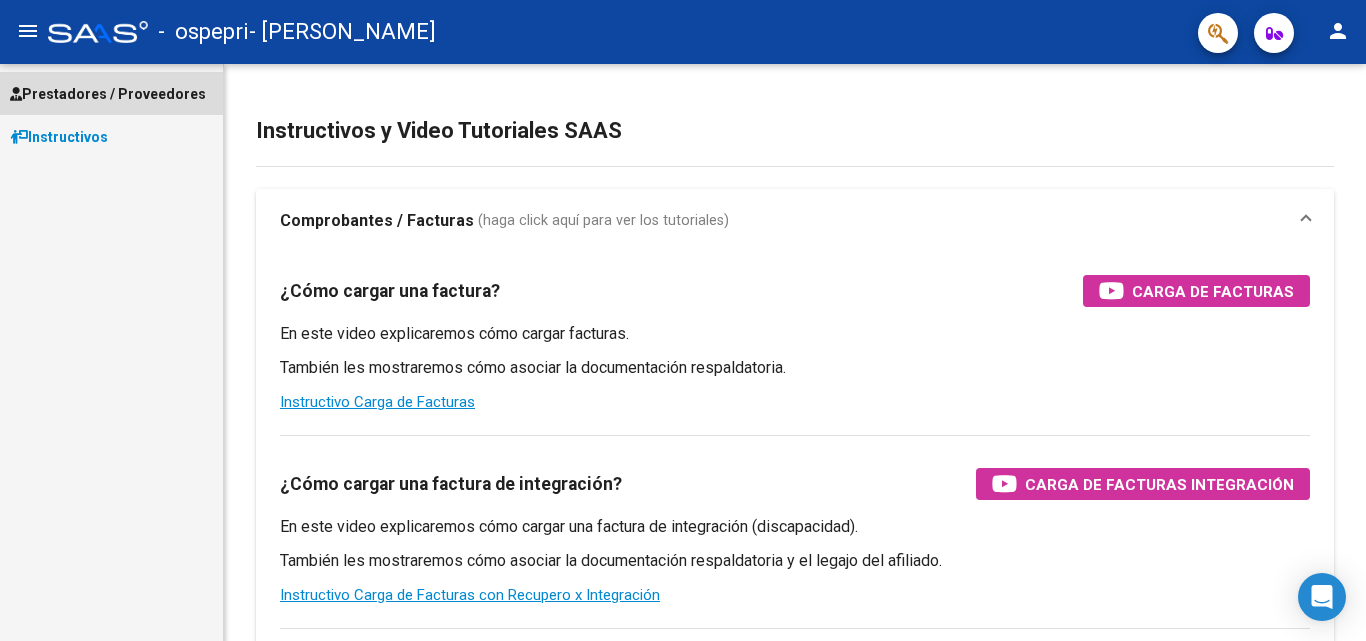 click on "Prestadores / Proveedores" at bounding box center (108, 94) 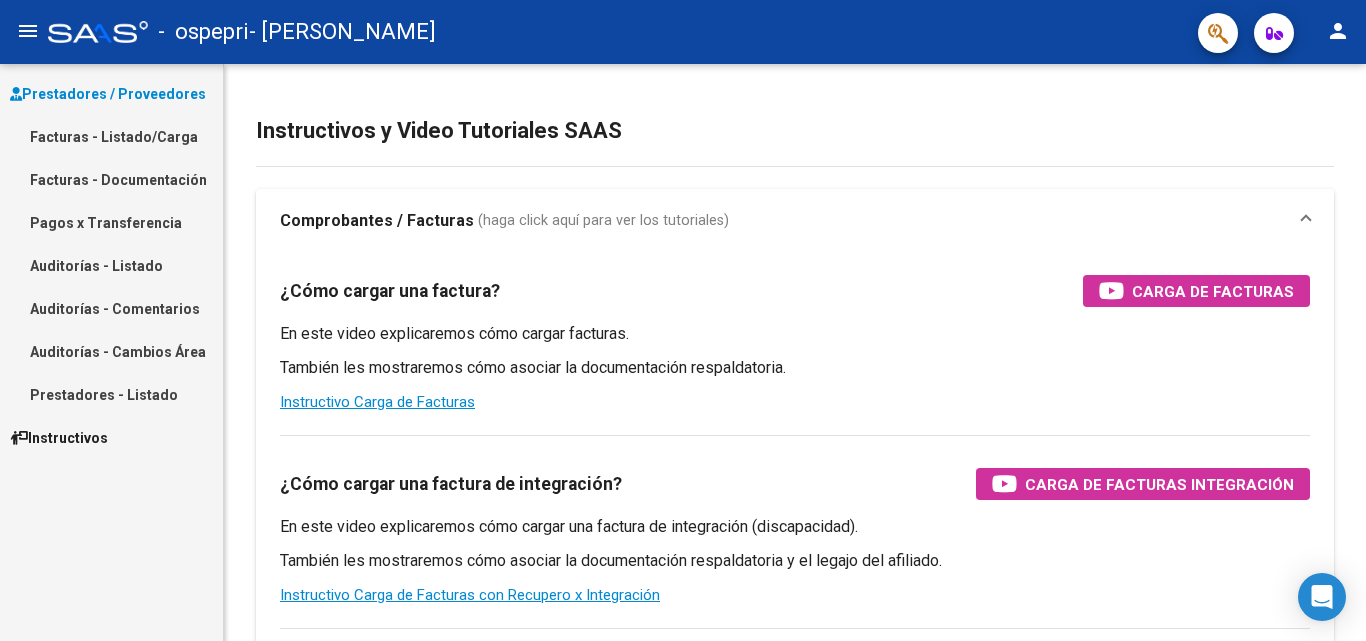click on "Facturas - Listado/Carga" at bounding box center (111, 136) 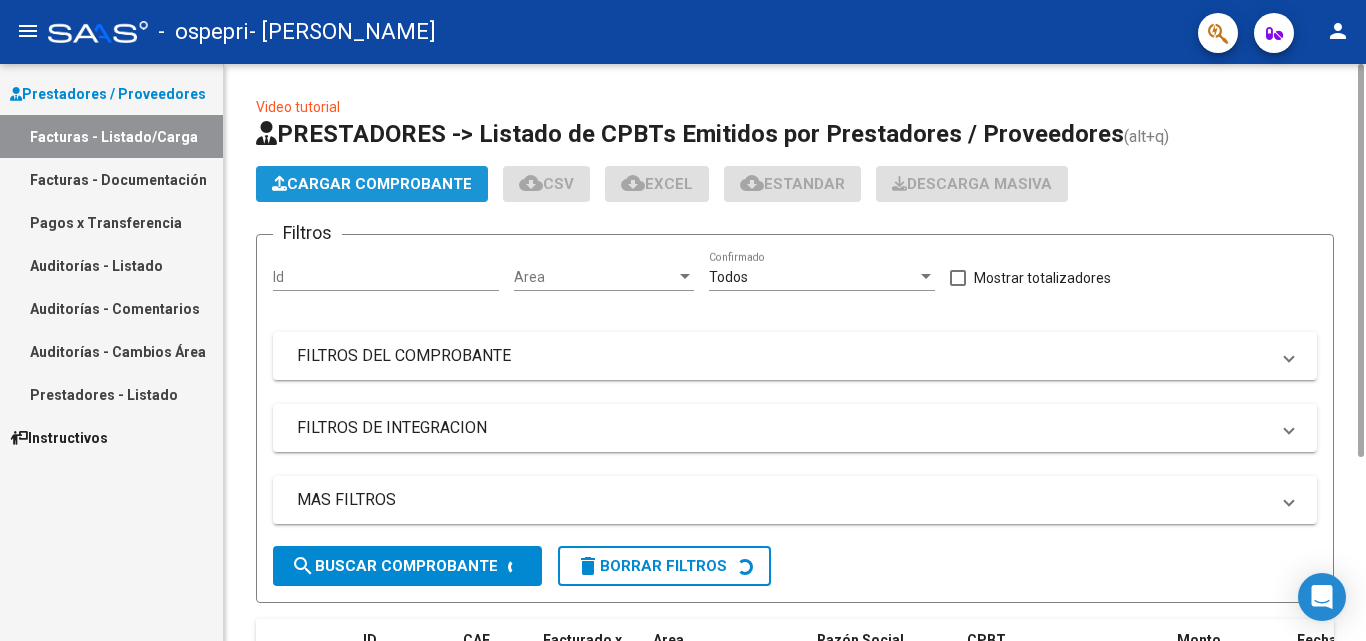 click on "Cargar Comprobante" 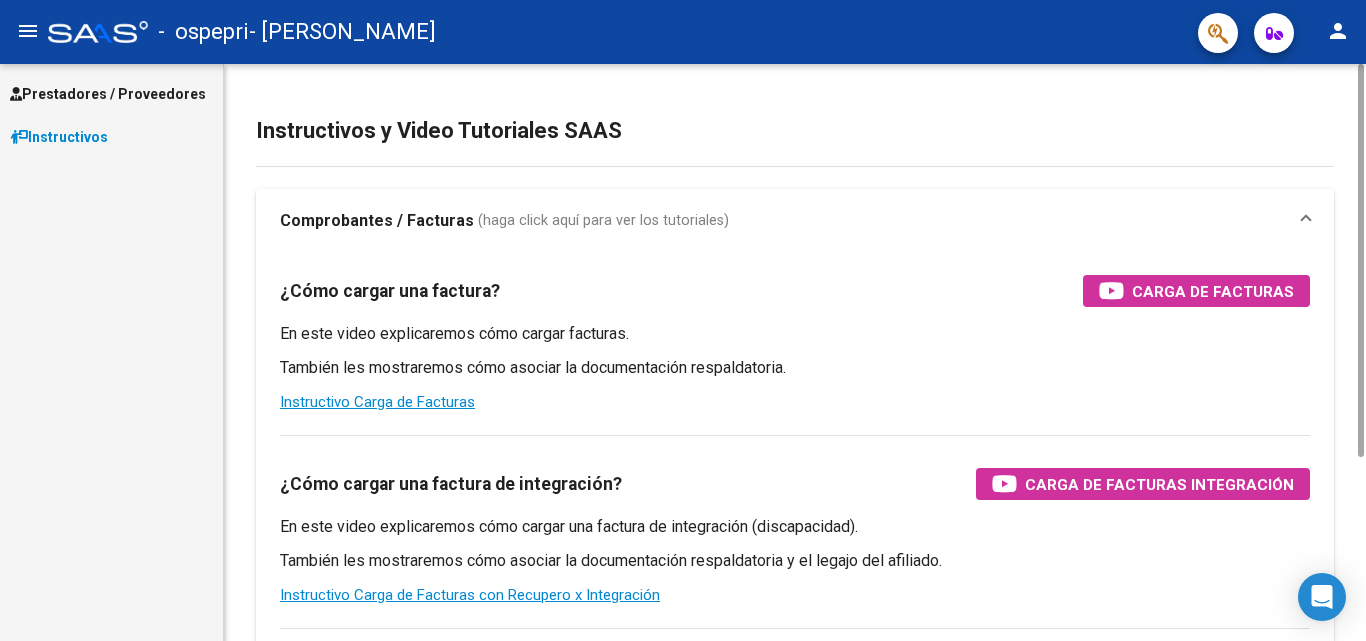 scroll, scrollTop: 0, scrollLeft: 0, axis: both 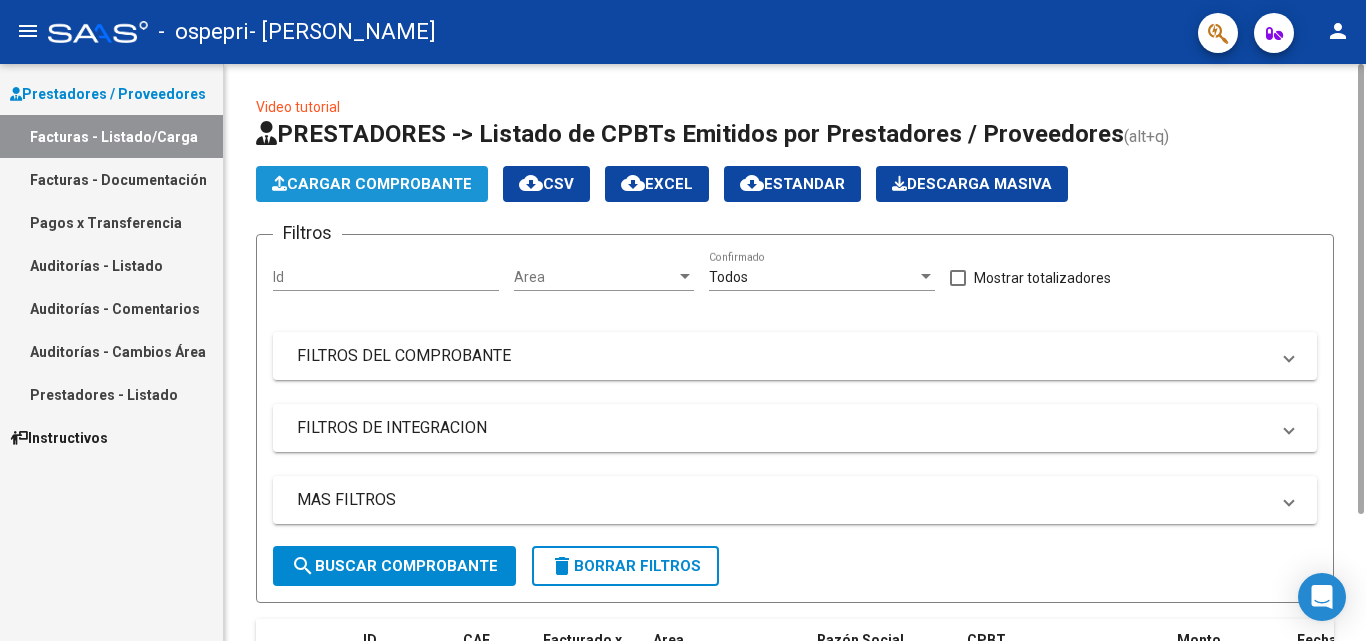 click on "Cargar Comprobante" 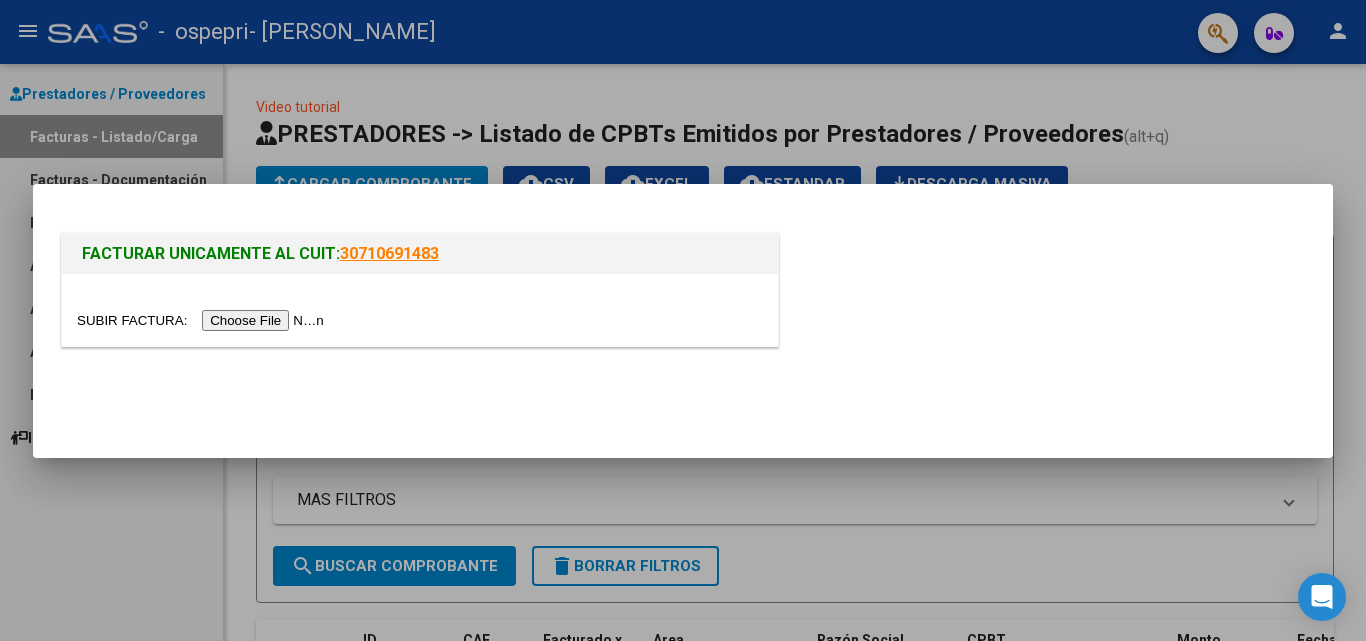 click at bounding box center [203, 320] 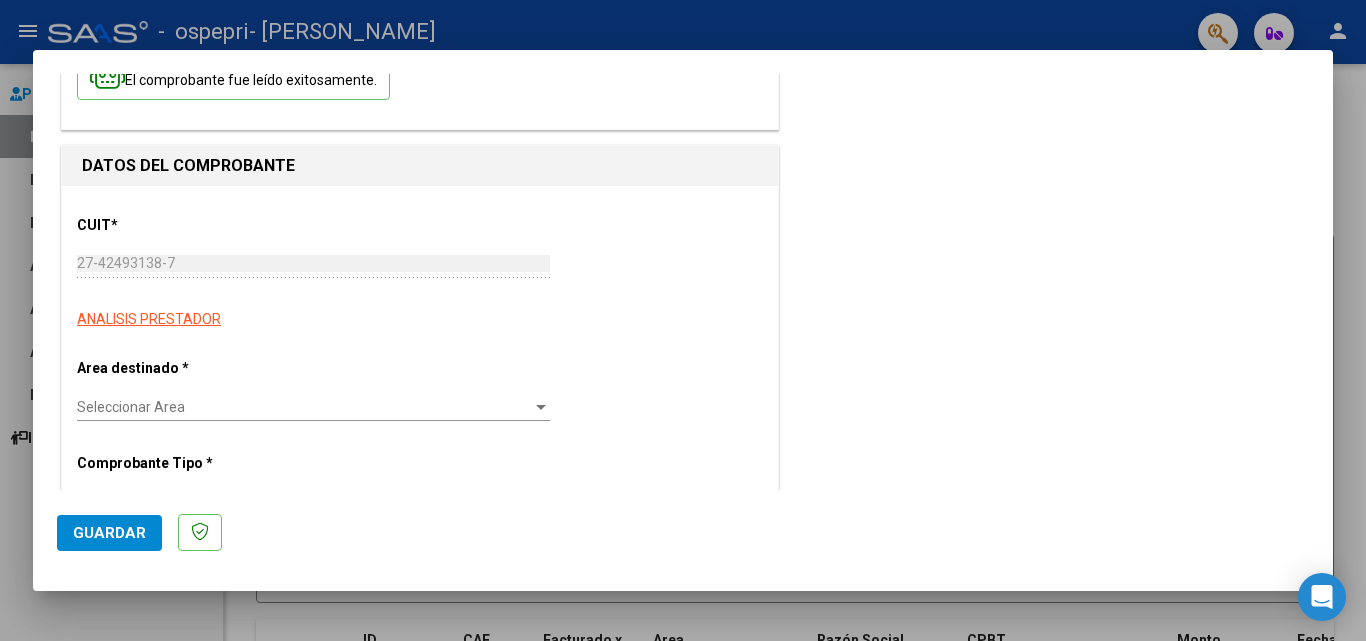 scroll, scrollTop: 140, scrollLeft: 0, axis: vertical 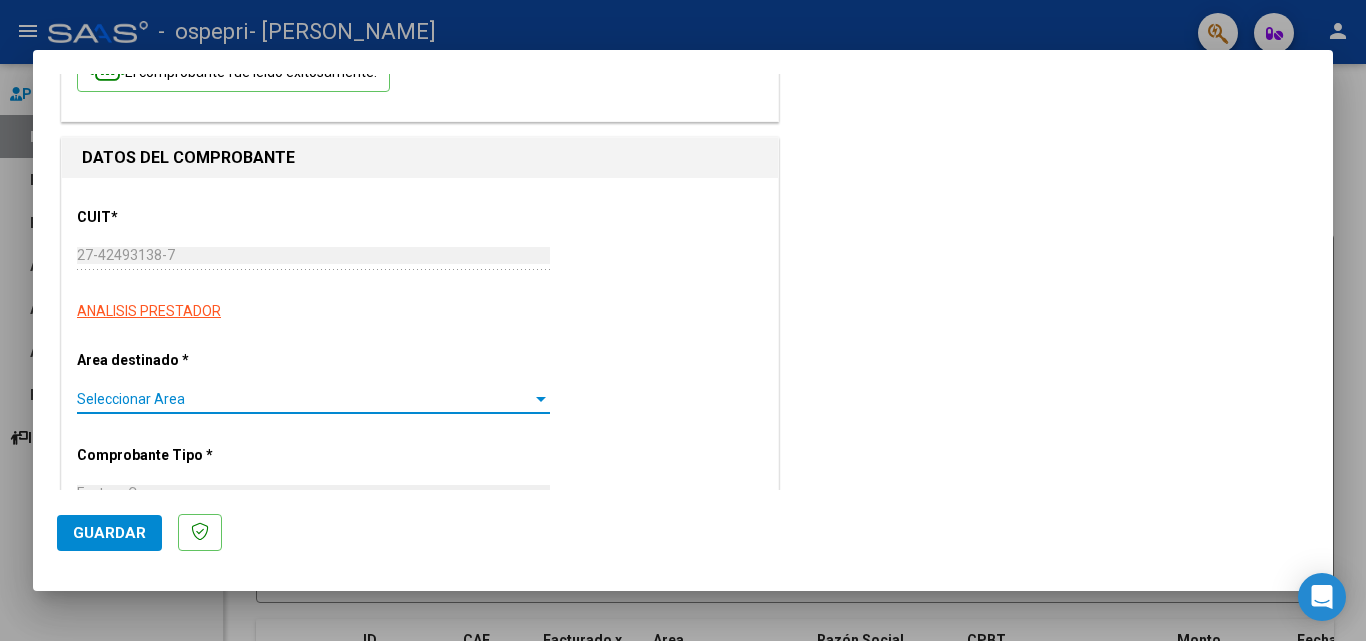 click on "Seleccionar Area" at bounding box center (304, 399) 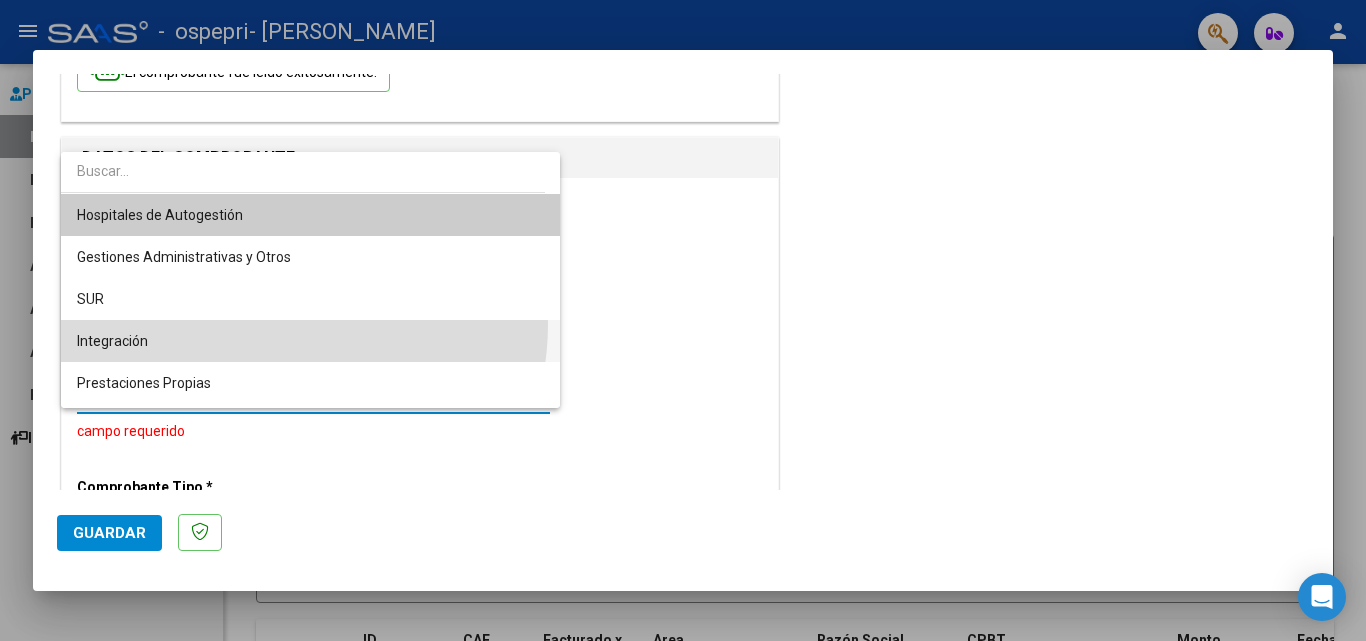click on "Integración" at bounding box center [310, 341] 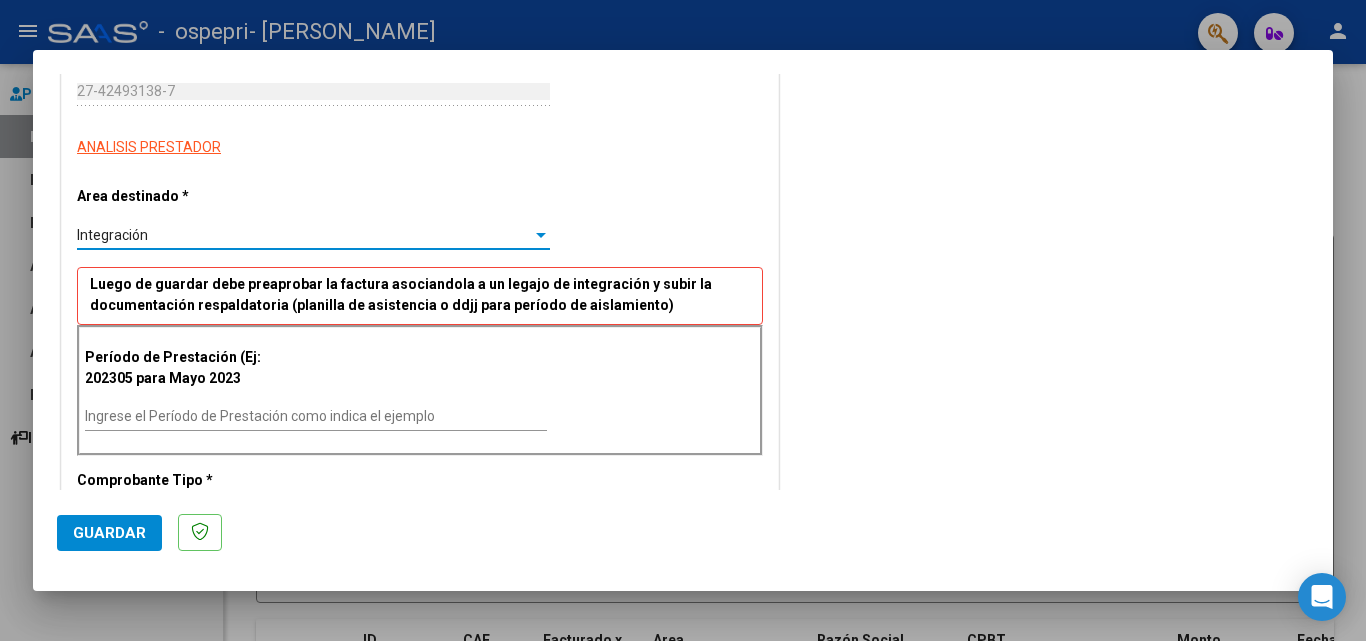 scroll, scrollTop: 320, scrollLeft: 0, axis: vertical 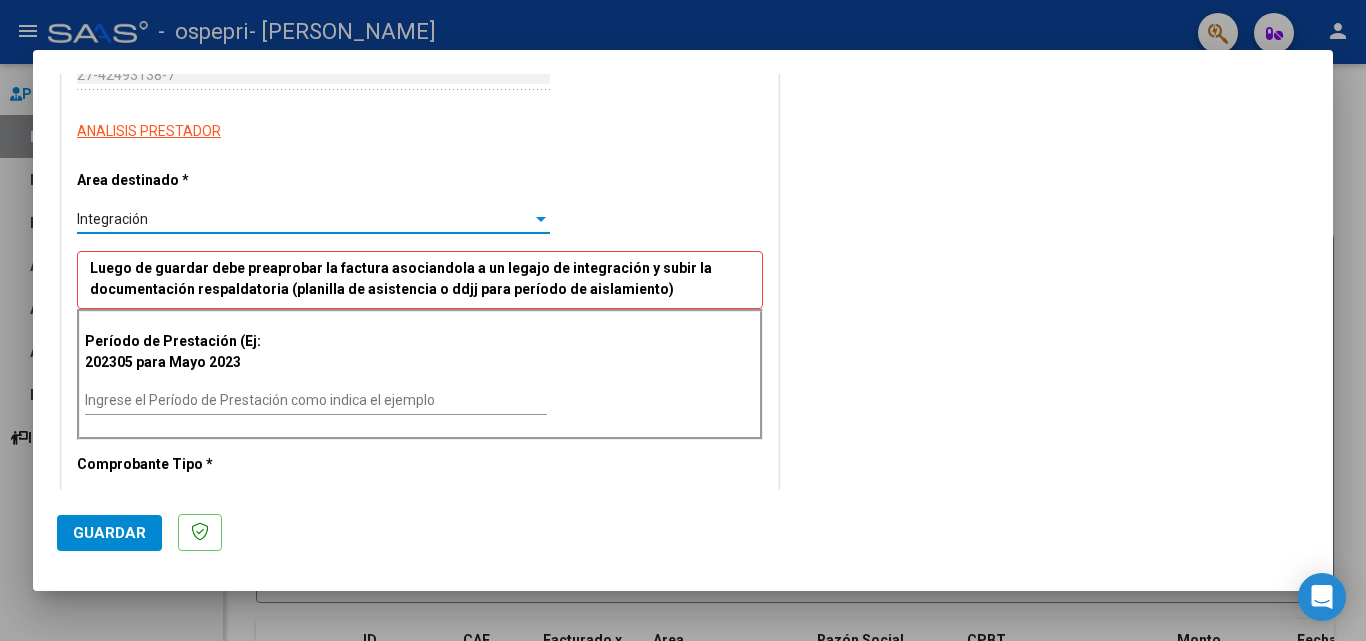 click on "Ingrese el Período de Prestación como indica el ejemplo" at bounding box center (316, 409) 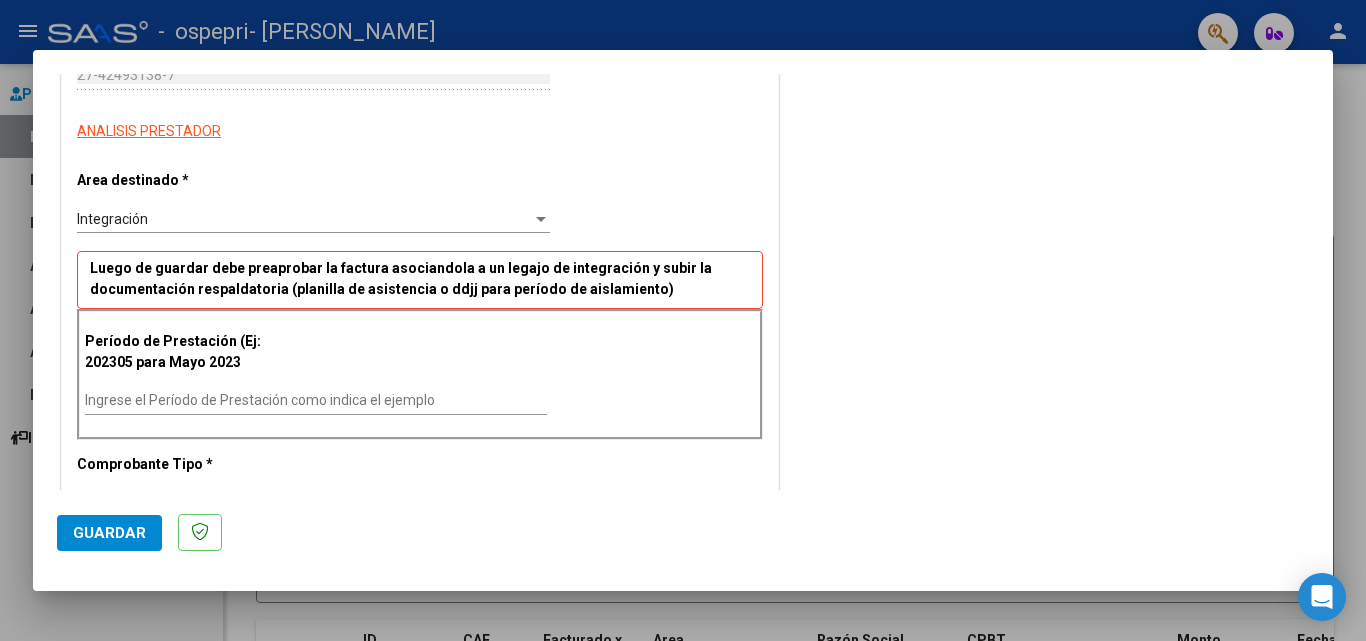 click on "Ingrese el Período de Prestación como indica el ejemplo" at bounding box center (316, 400) 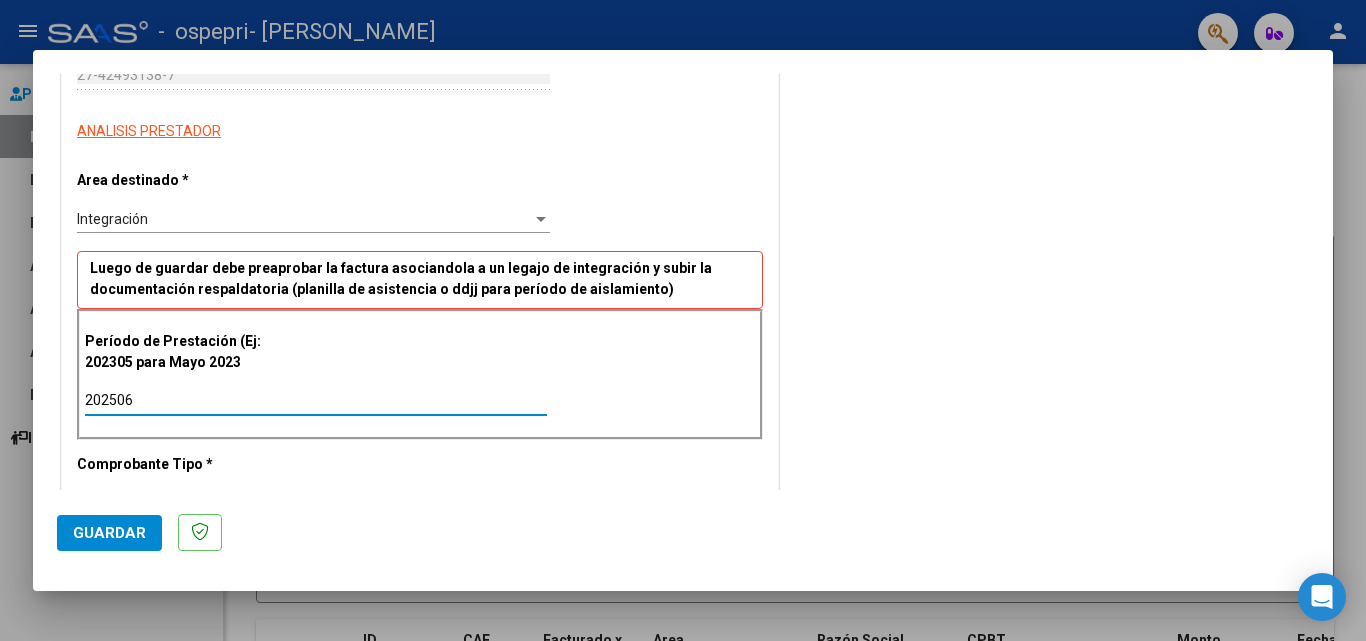 type on "202506" 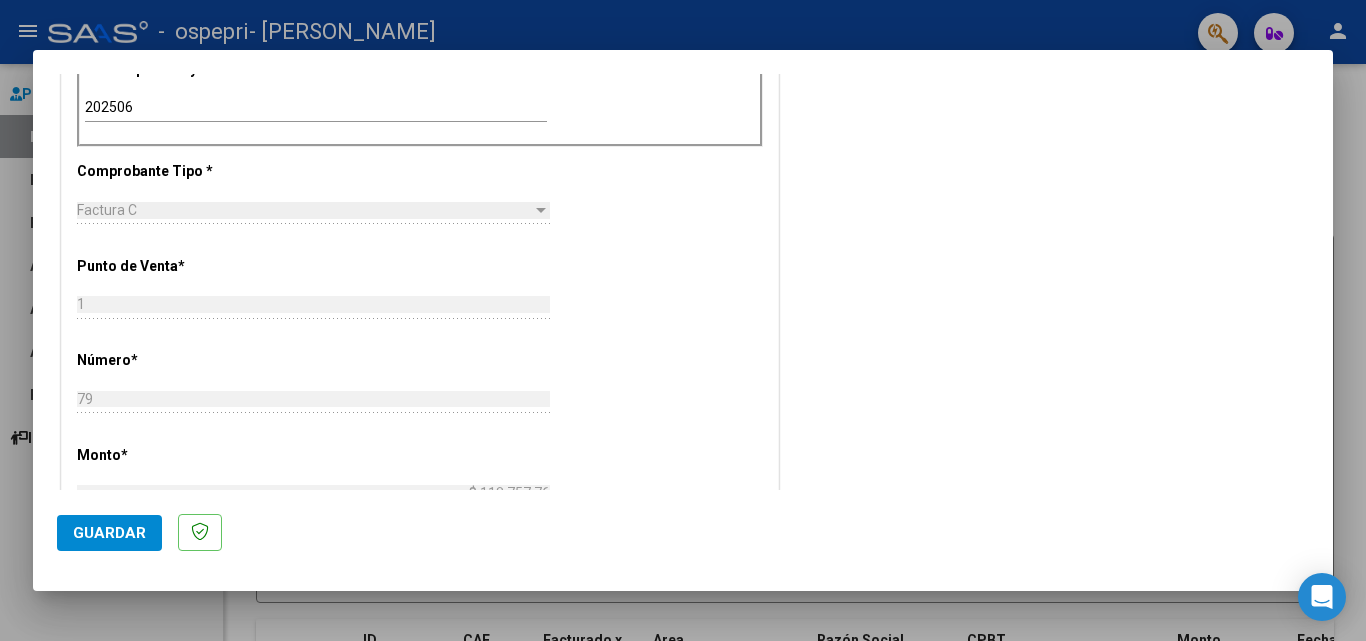 scroll, scrollTop: 615, scrollLeft: 0, axis: vertical 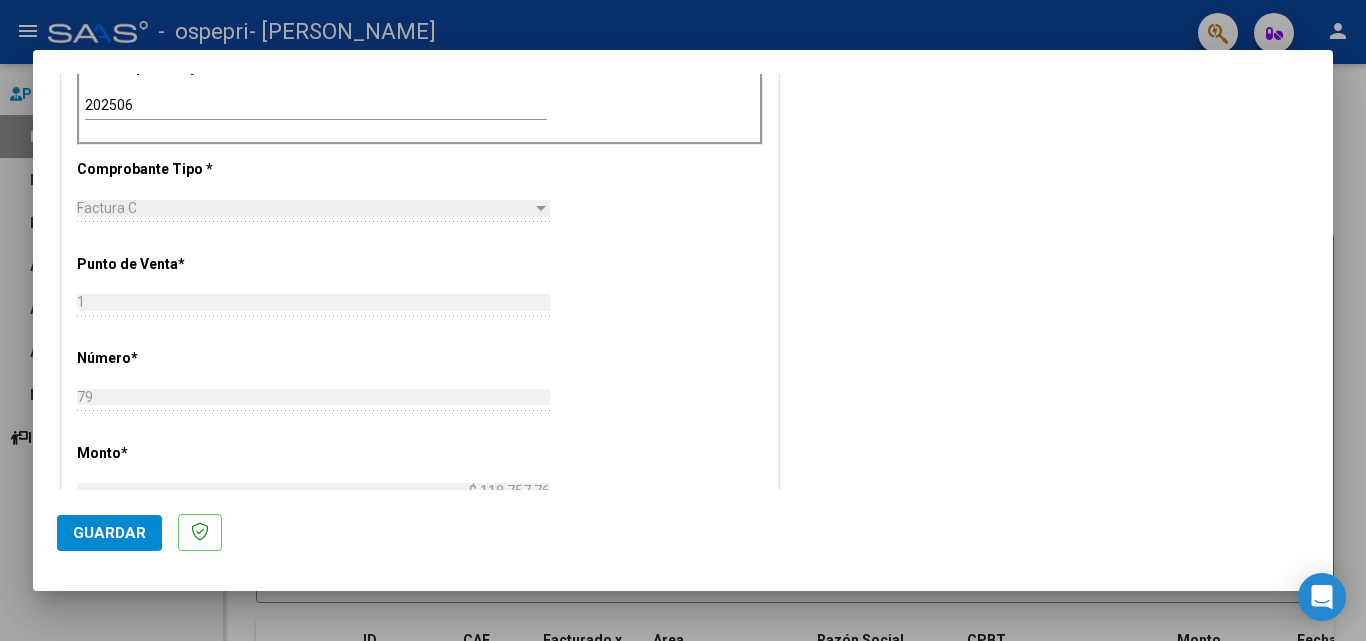 click on "Factura C" at bounding box center (304, 208) 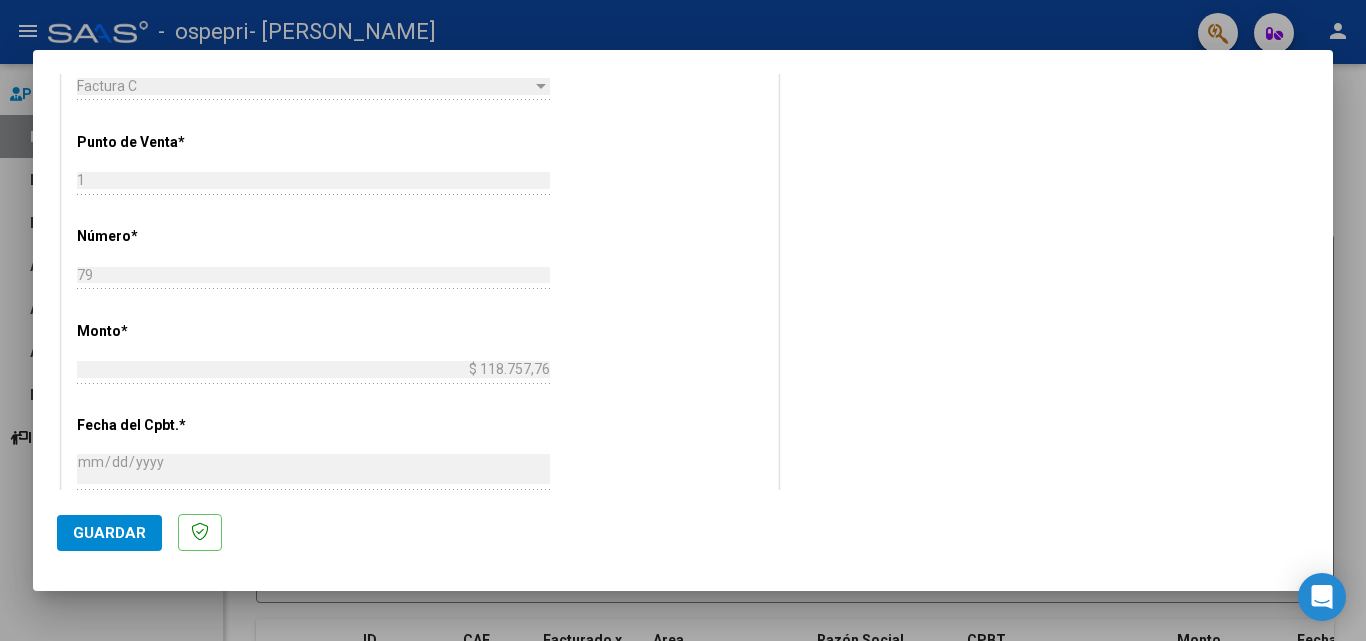 scroll, scrollTop: 740, scrollLeft: 0, axis: vertical 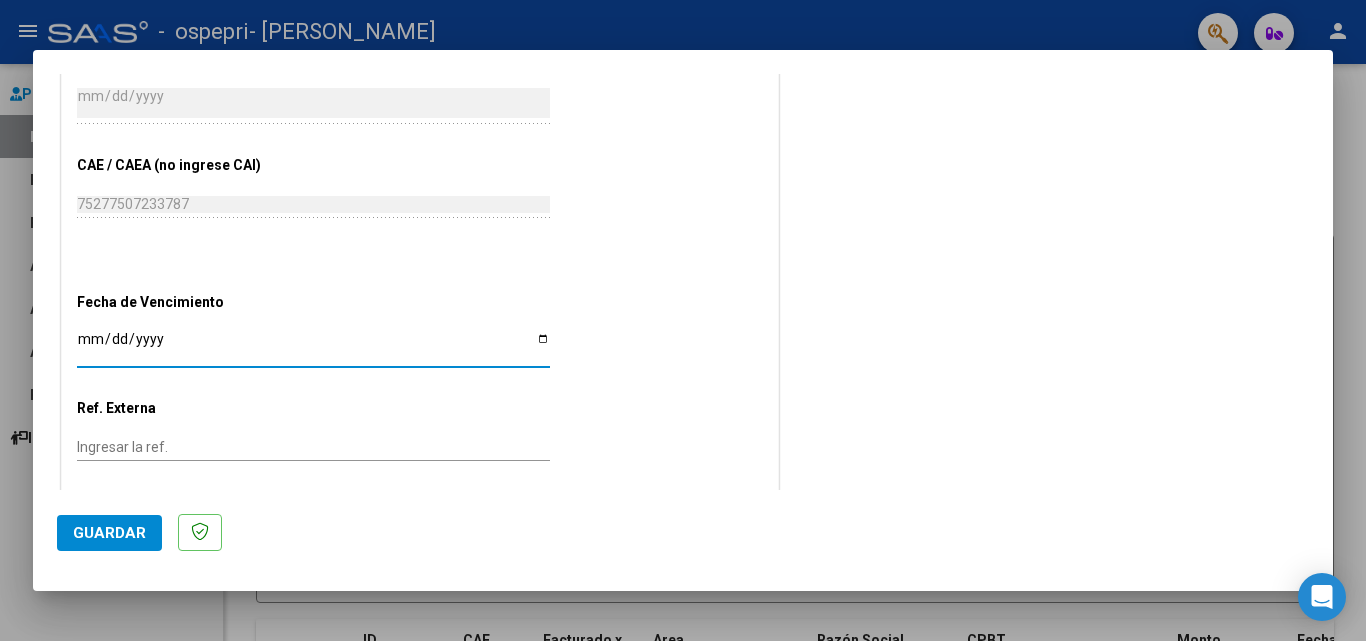 click on "Ingresar la fecha" at bounding box center (313, 346) 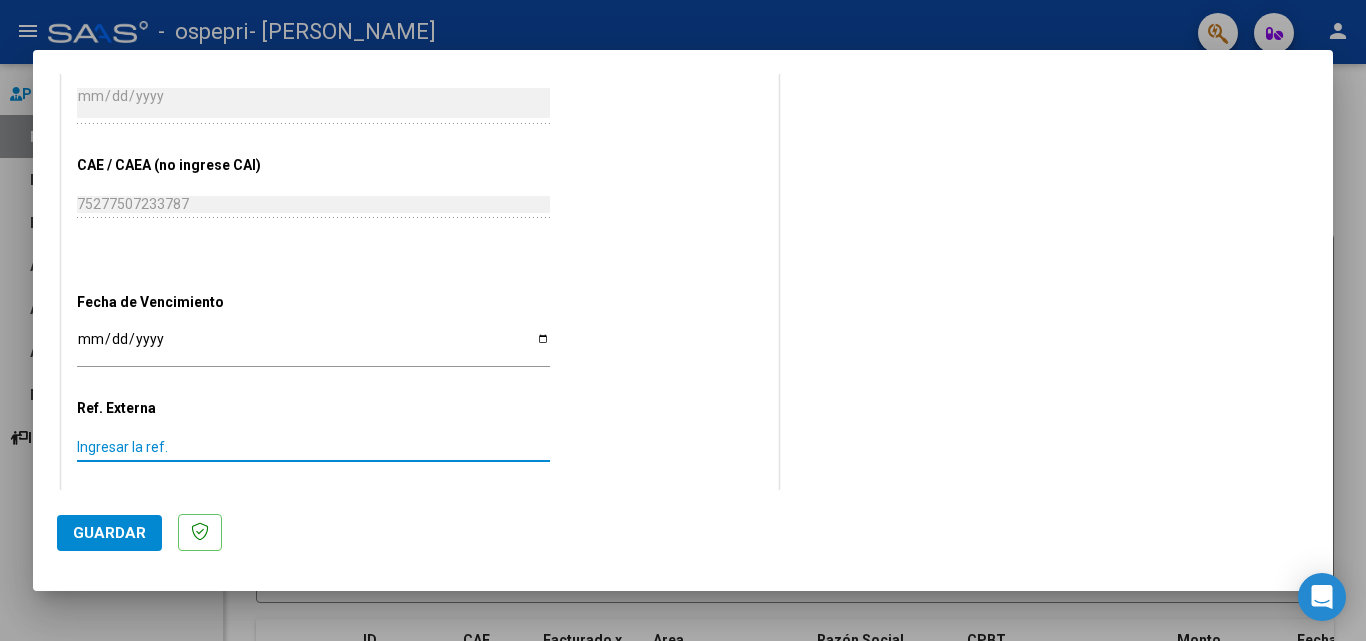click on "Ingresar la ref." at bounding box center (313, 447) 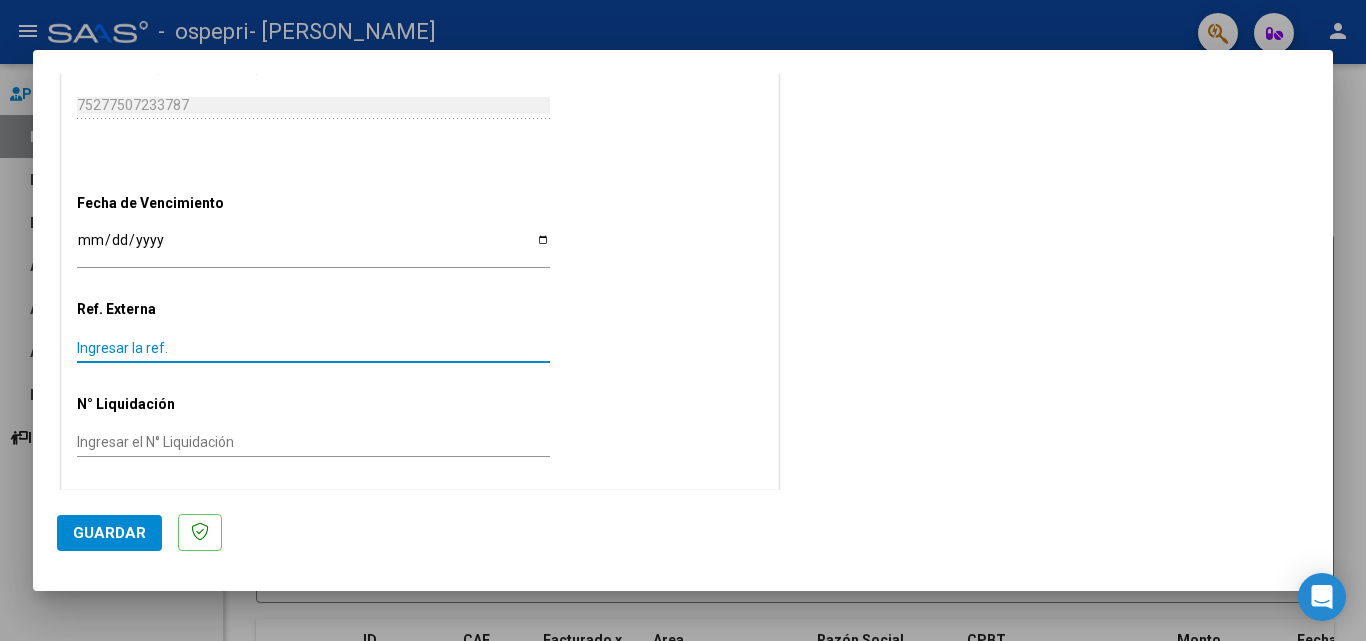 scroll, scrollTop: 1205, scrollLeft: 0, axis: vertical 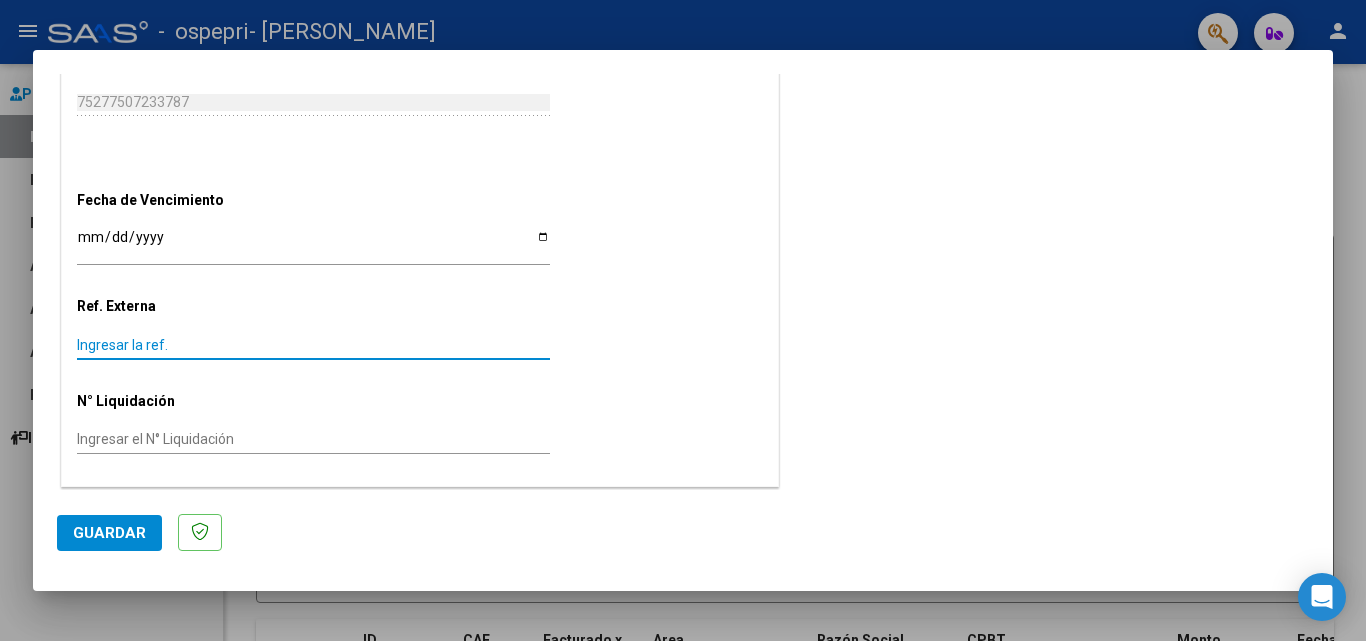 click on "Ingresar el N° Liquidación" 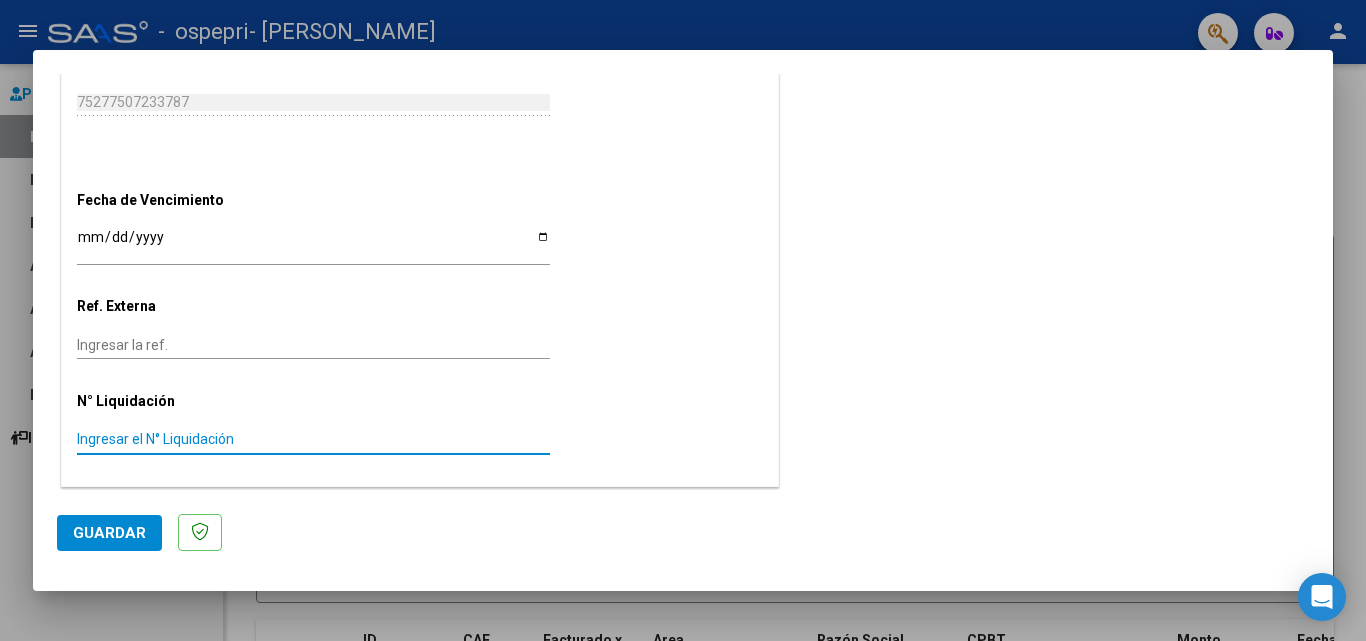 click on "Ingresar el N° Liquidación" at bounding box center (313, 439) 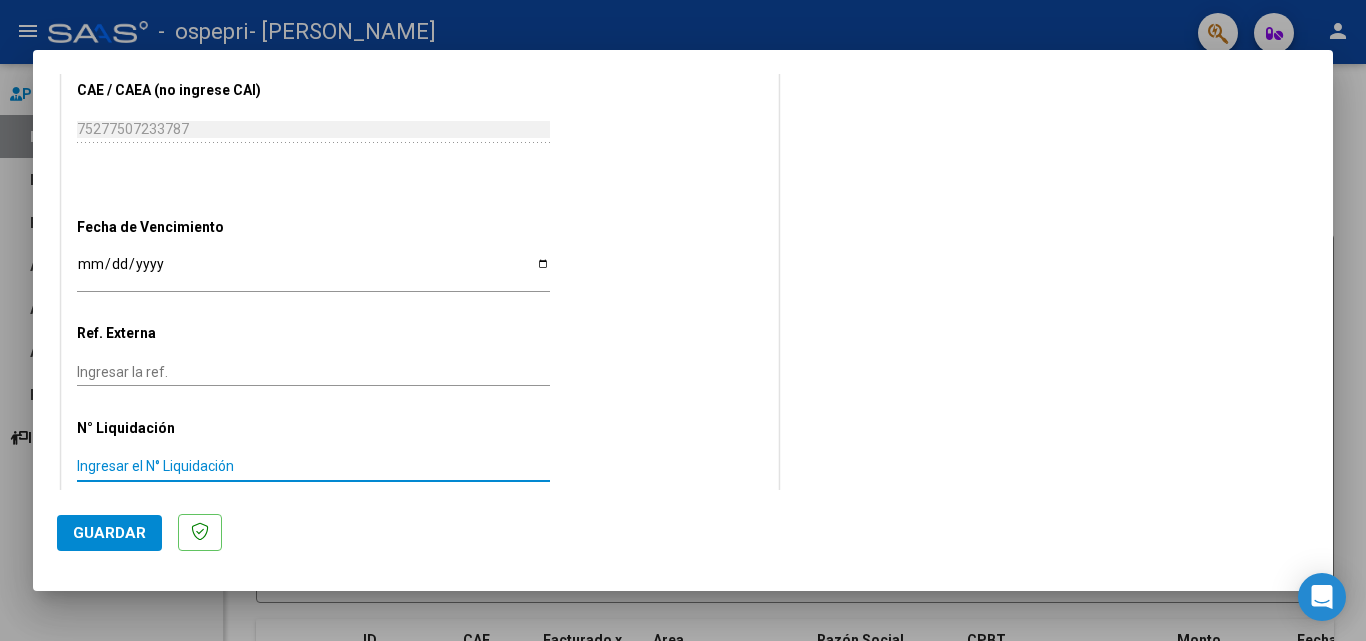 scroll, scrollTop: 1205, scrollLeft: 0, axis: vertical 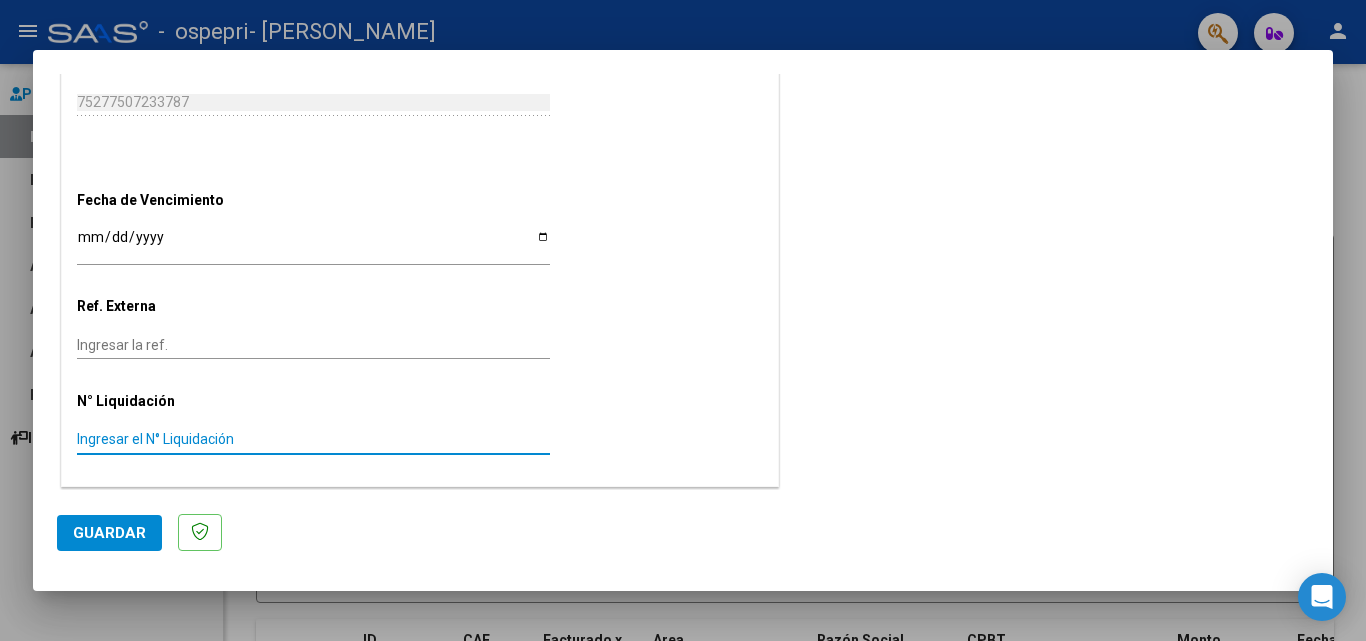 click on "[DATE]" at bounding box center [313, 244] 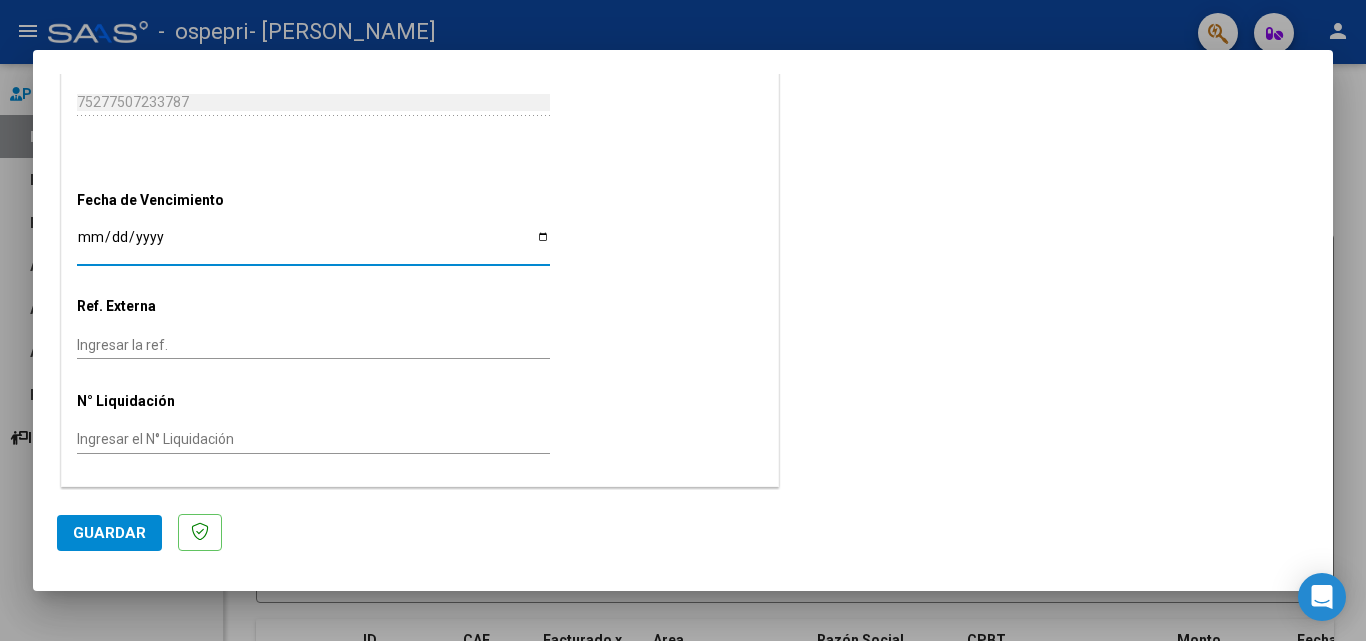 type 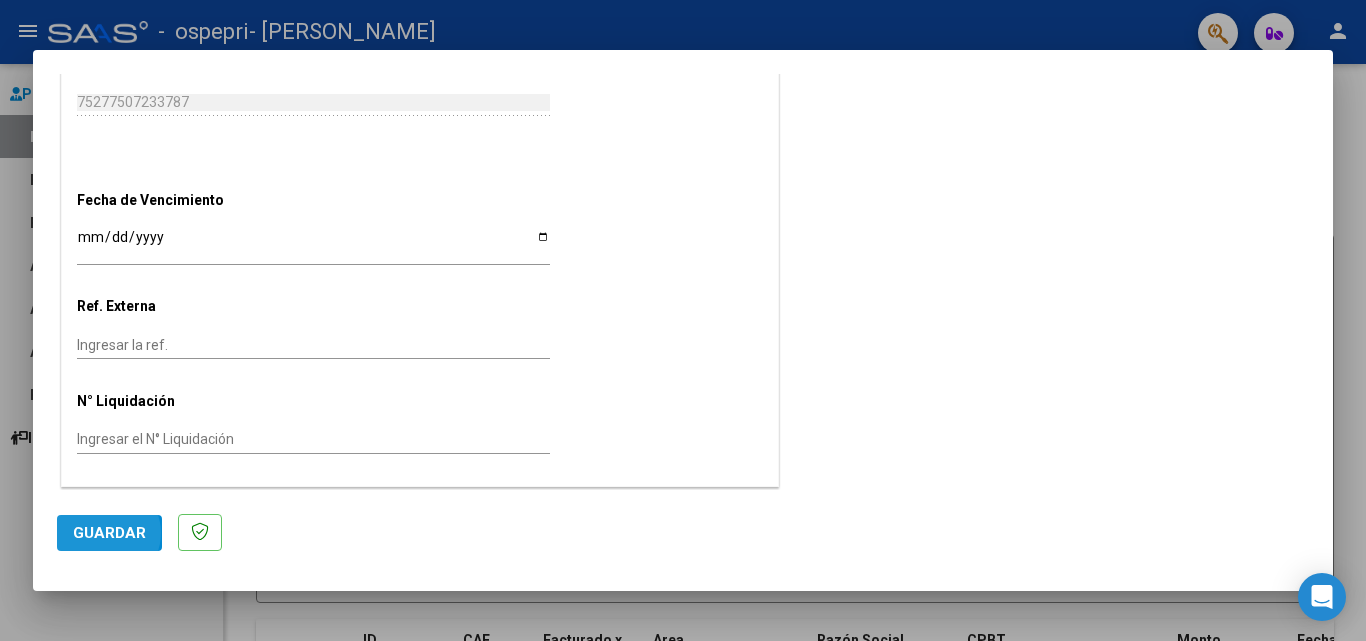 click on "Guardar" 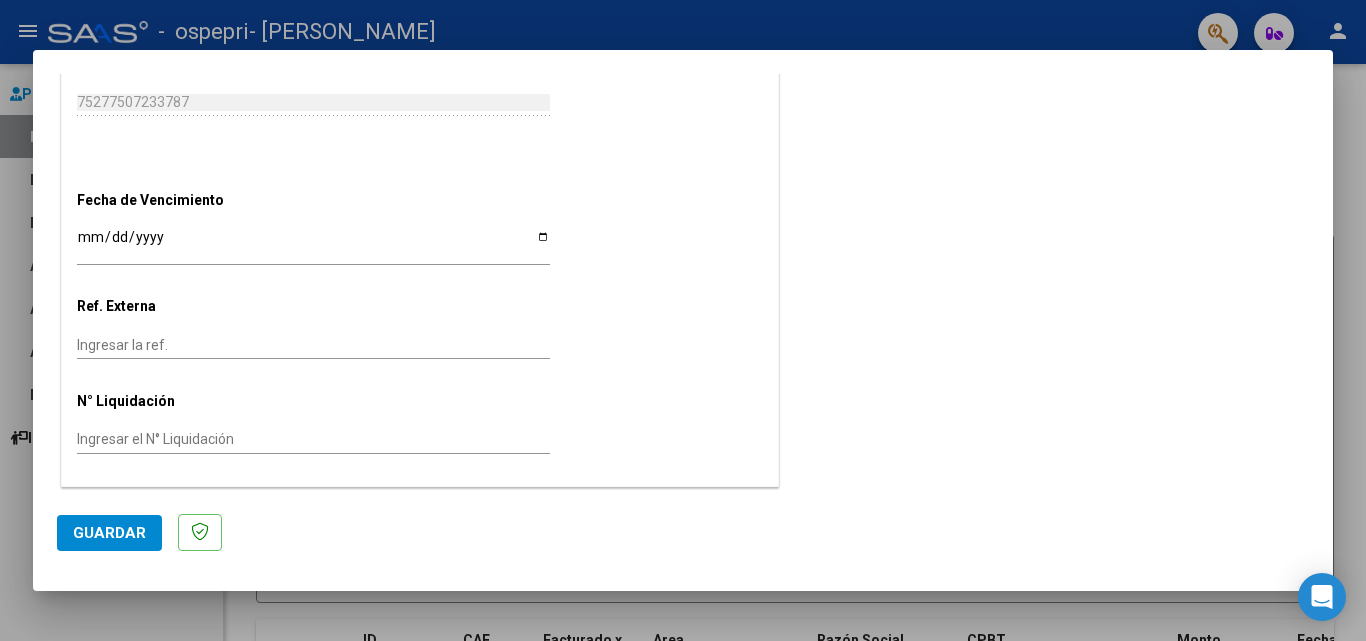 click on "Guardar" 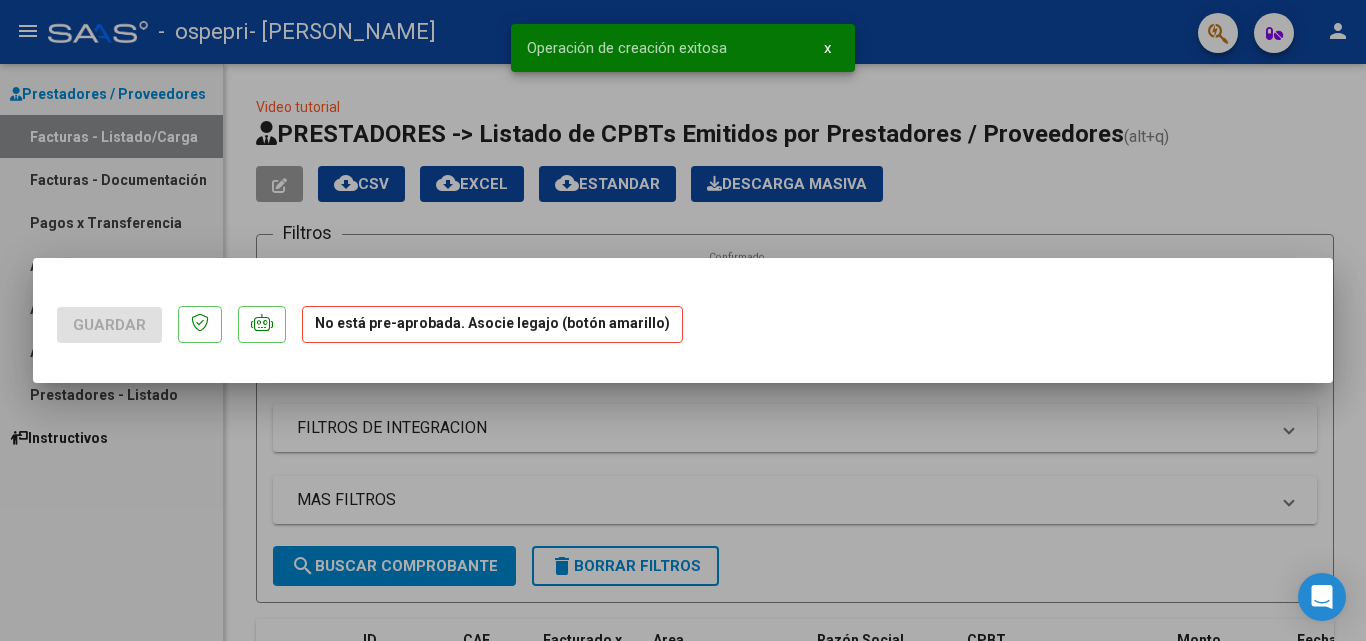 scroll, scrollTop: 0, scrollLeft: 0, axis: both 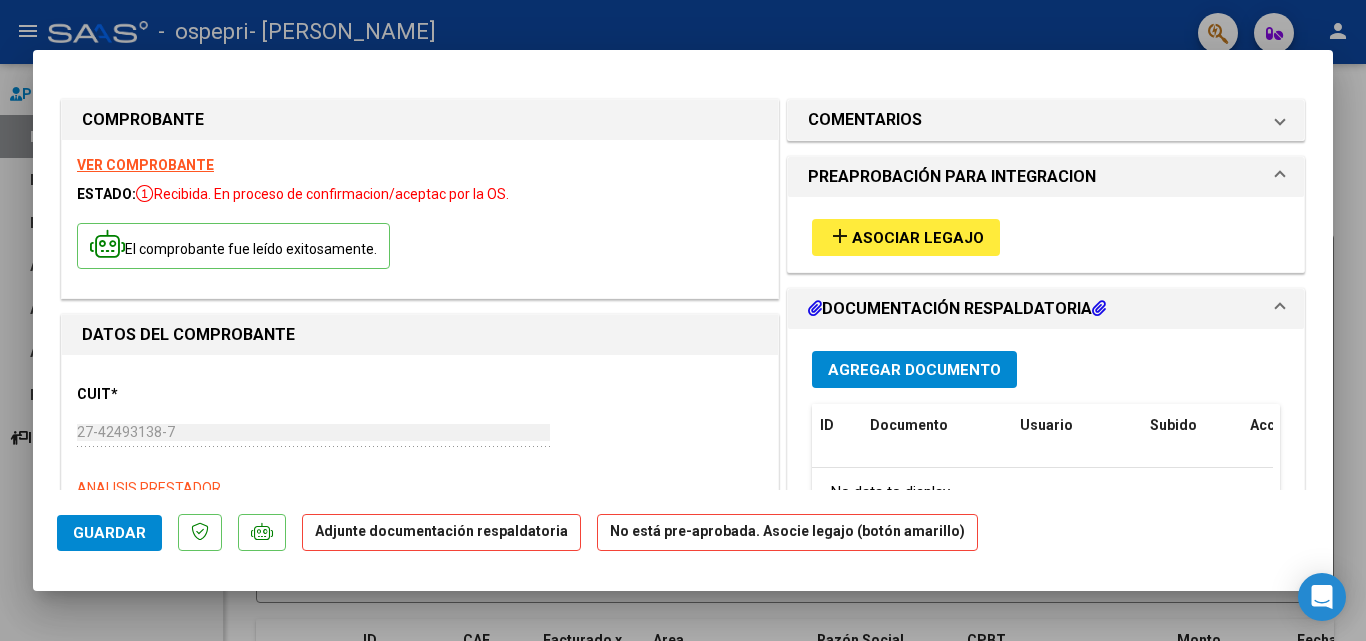 click on "Asociar Legajo" at bounding box center (918, 238) 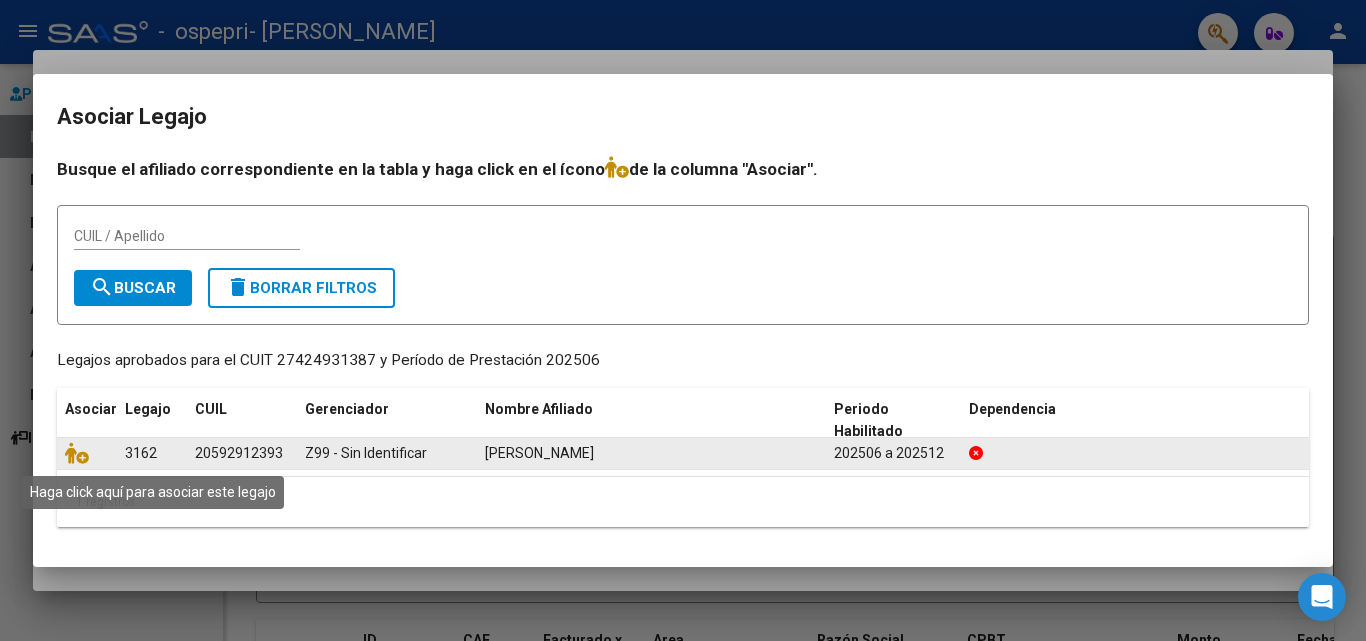 click 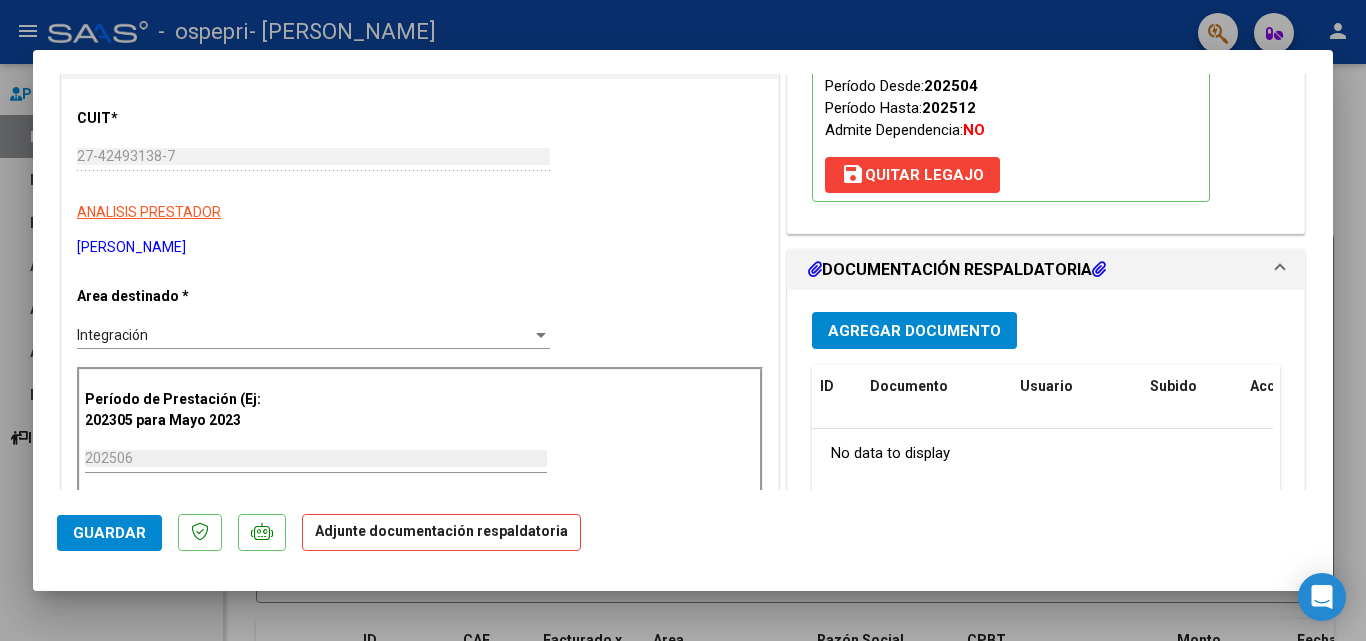scroll, scrollTop: 290, scrollLeft: 0, axis: vertical 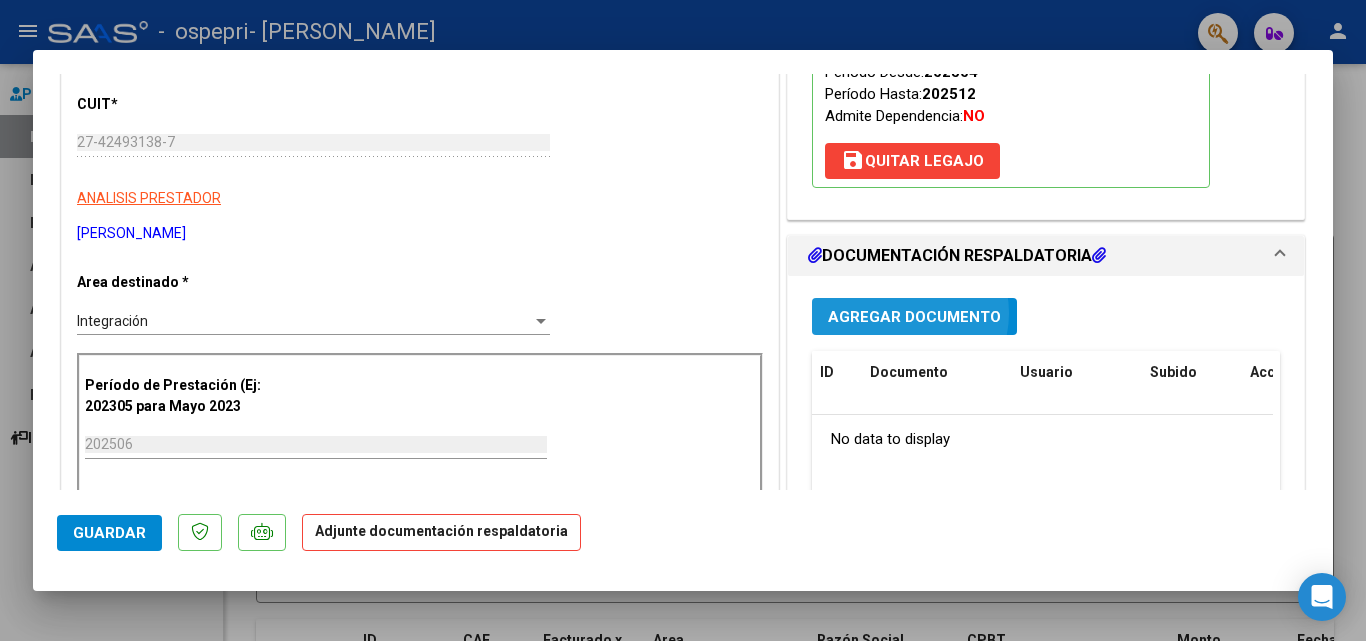 click on "Agregar Documento" at bounding box center (914, 317) 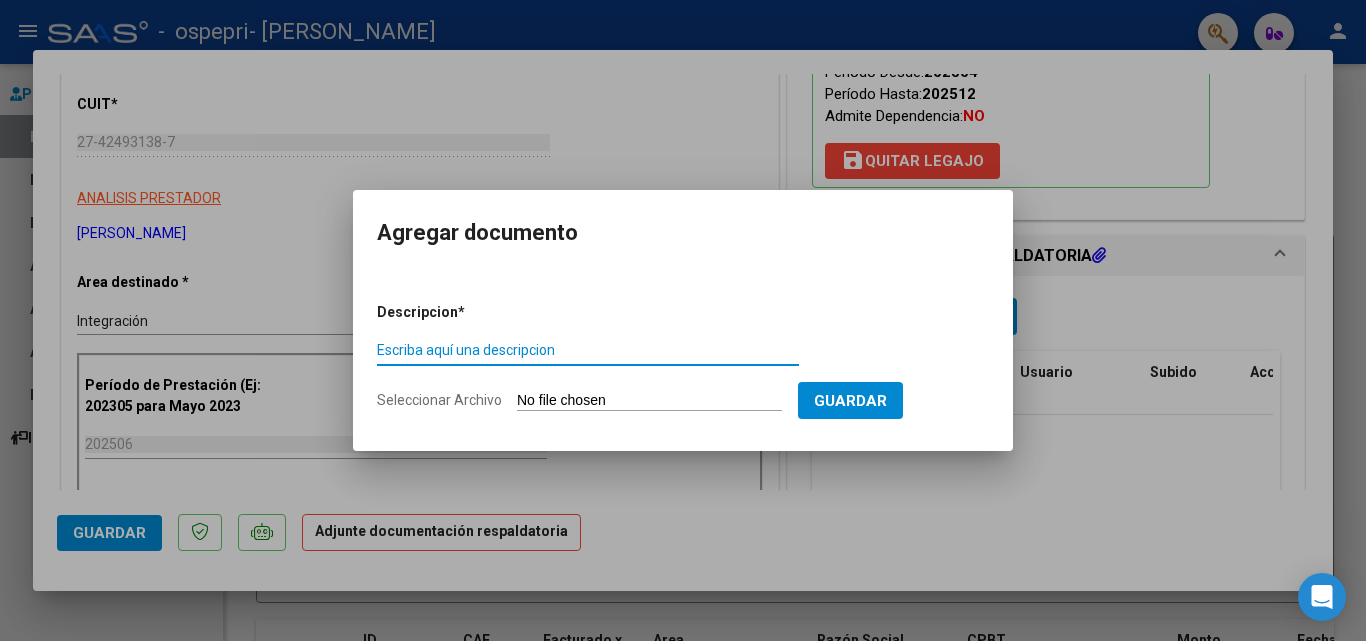 click on "Seleccionar Archivo" at bounding box center (649, 401) 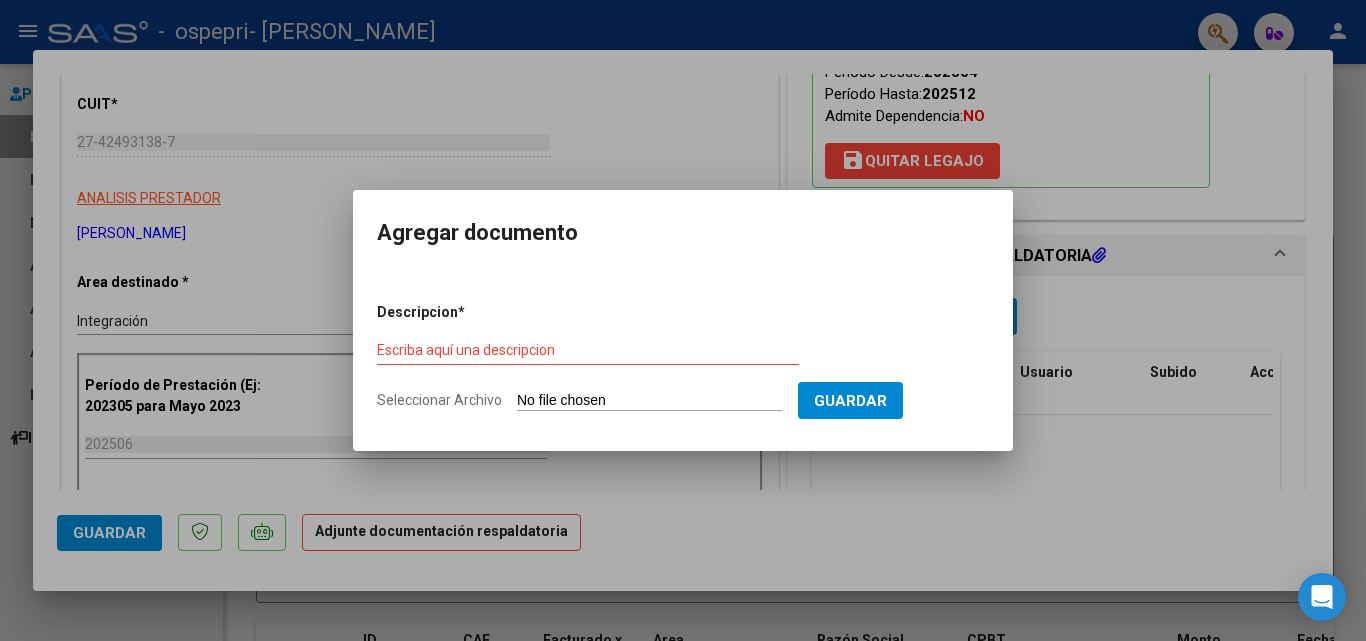 type on "C:\fakepath\[PERSON_NAME].pdf" 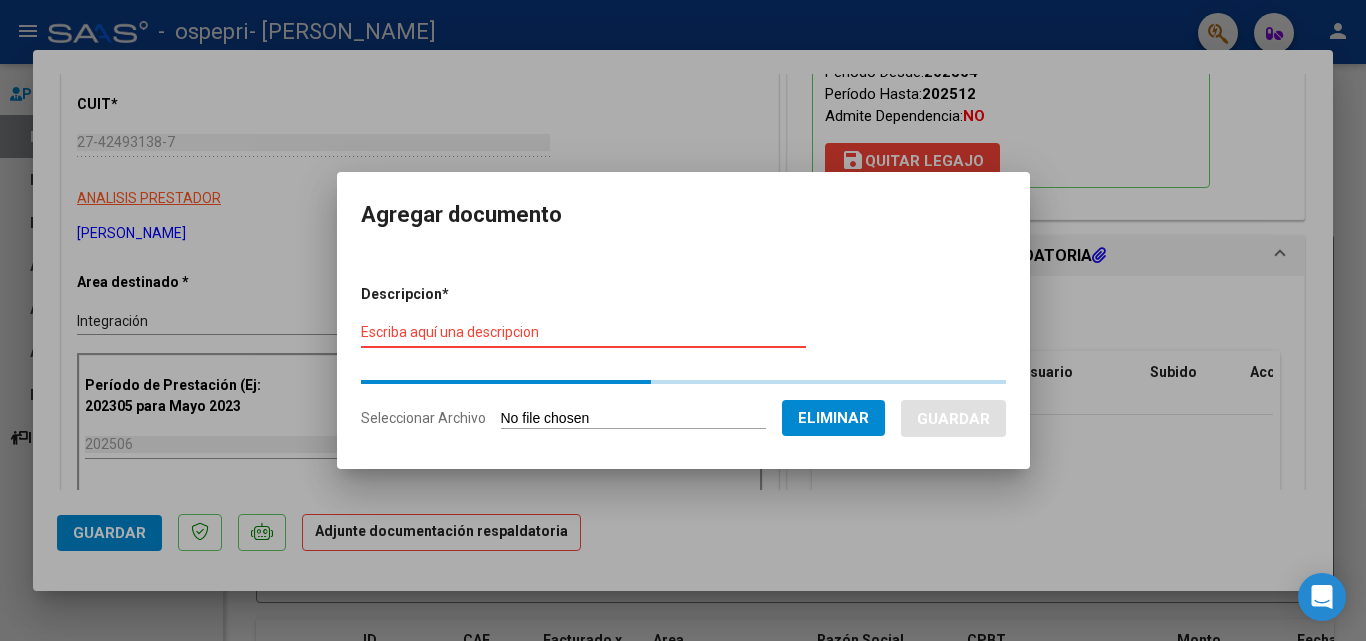 click on "Escriba aquí una descripcion" at bounding box center (583, 332) 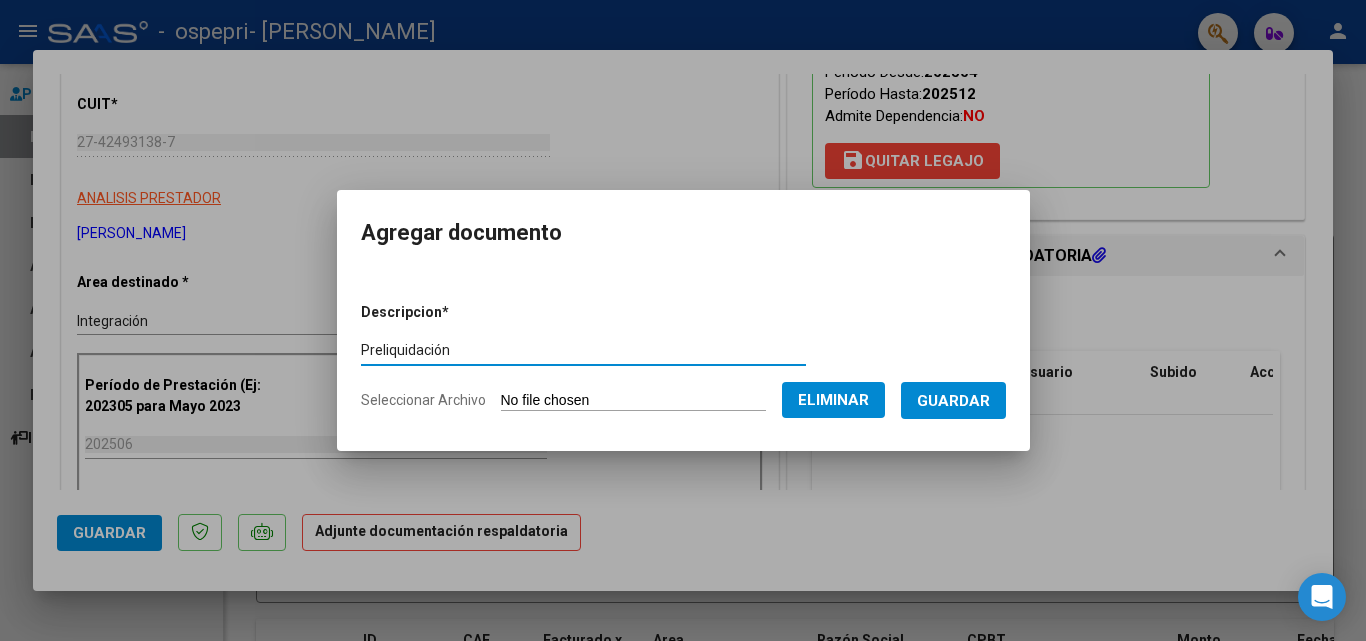 type on "Preliquidación" 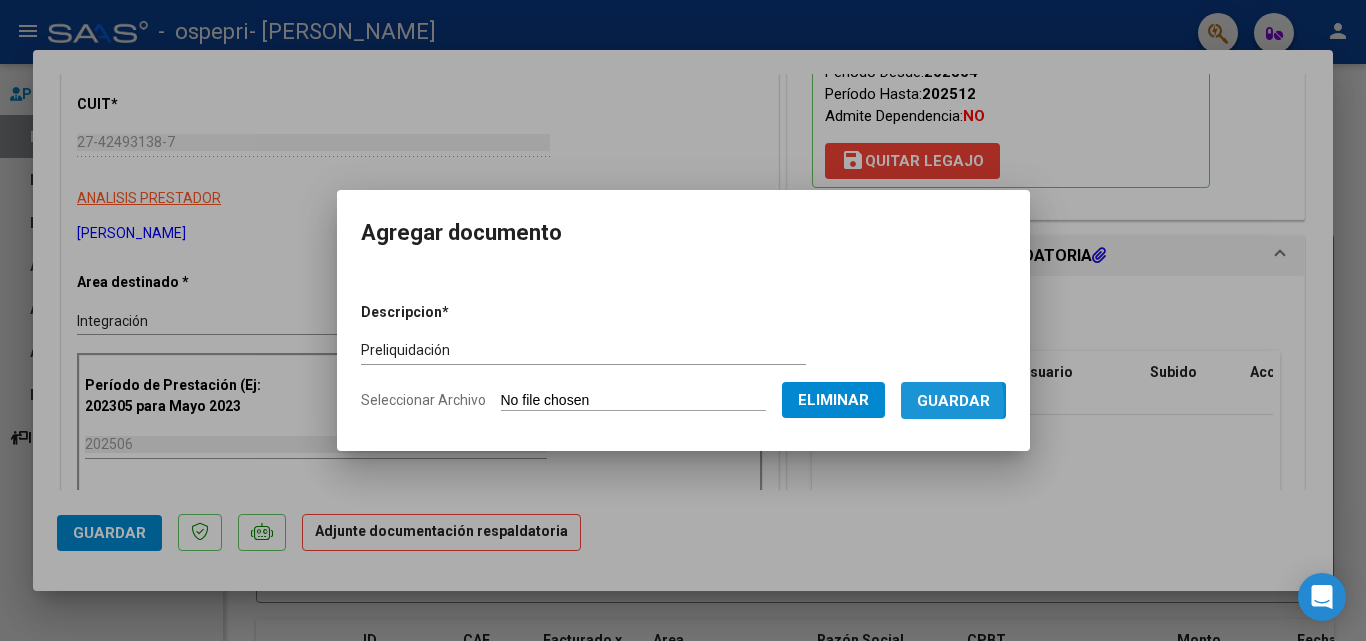 click on "Guardar" at bounding box center (953, 401) 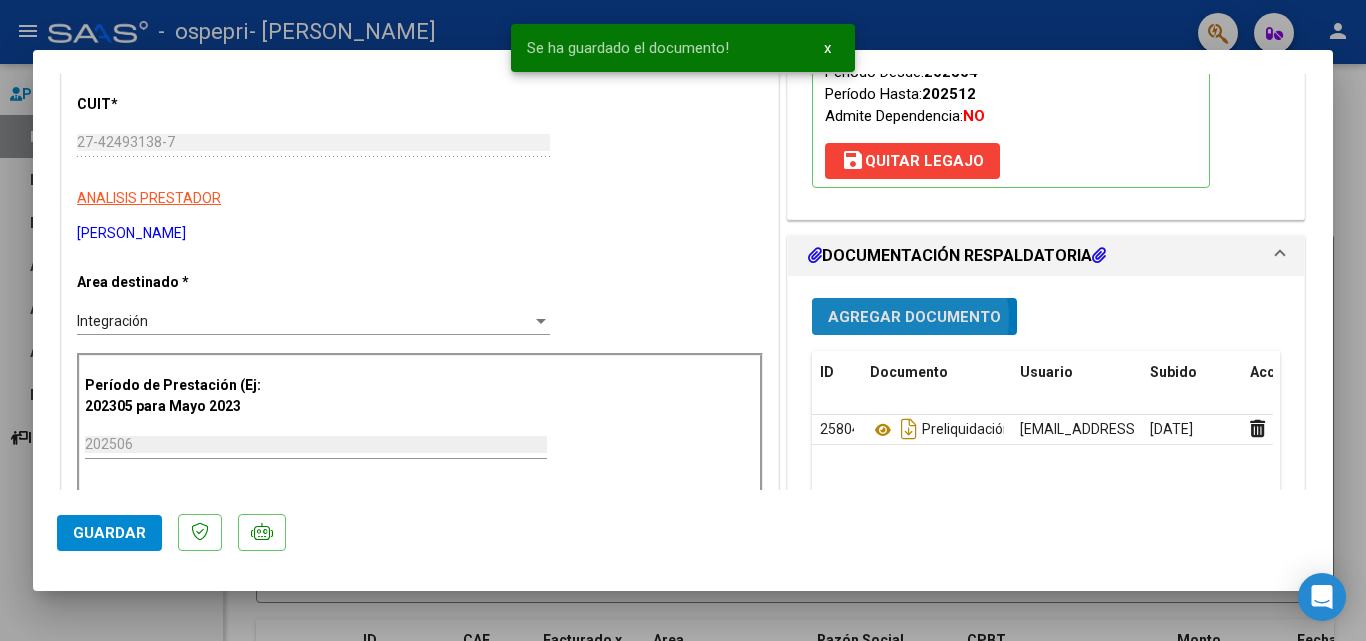 click on "Agregar Documento" at bounding box center [914, 317] 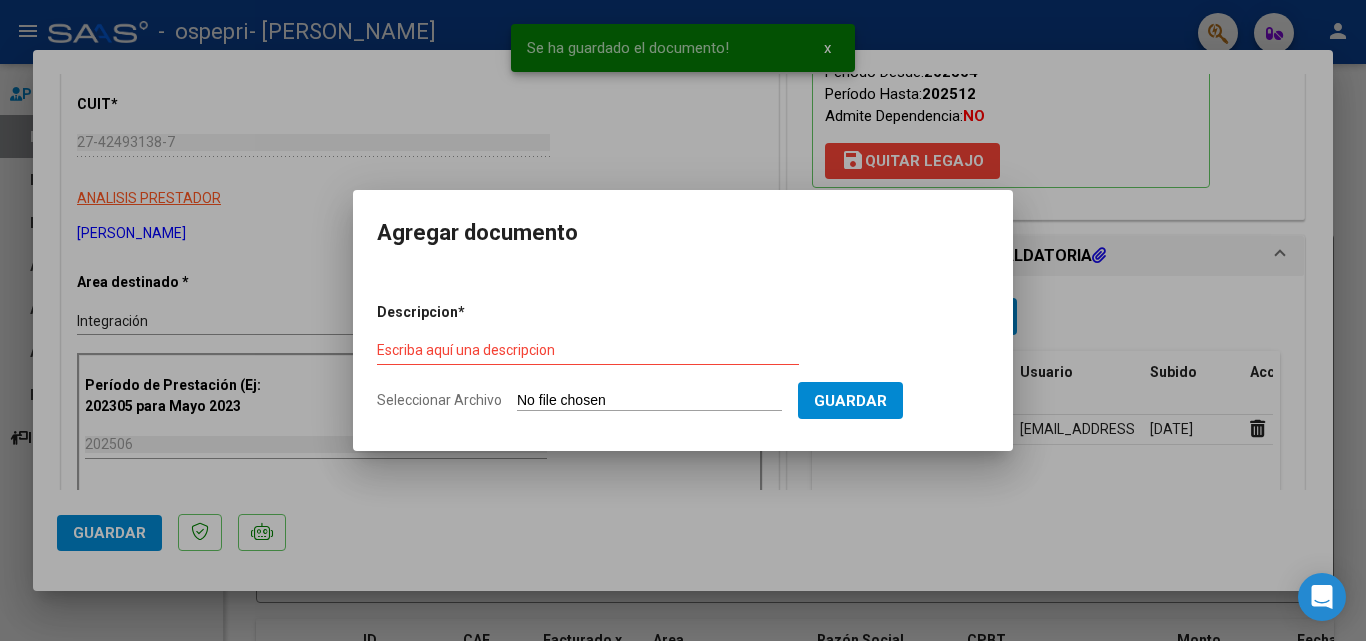 click on "Seleccionar Archivo" at bounding box center [649, 401] 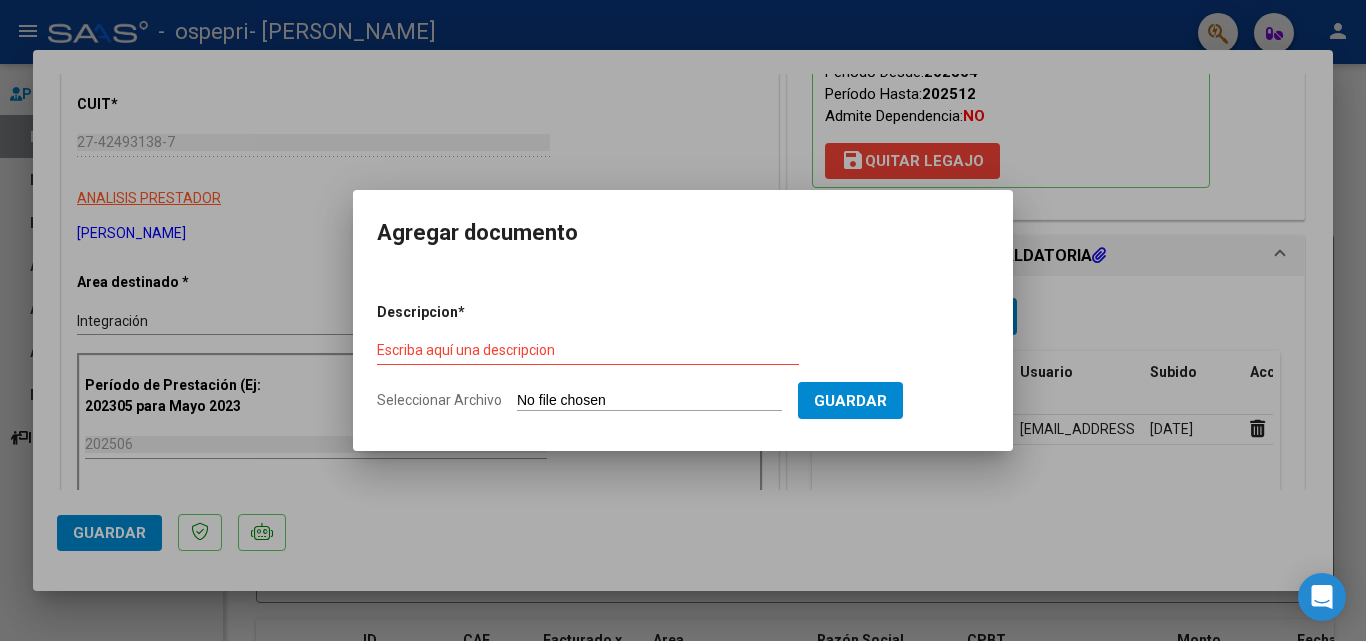 type on "C:\fakepath\planilla de asistencia.pdf" 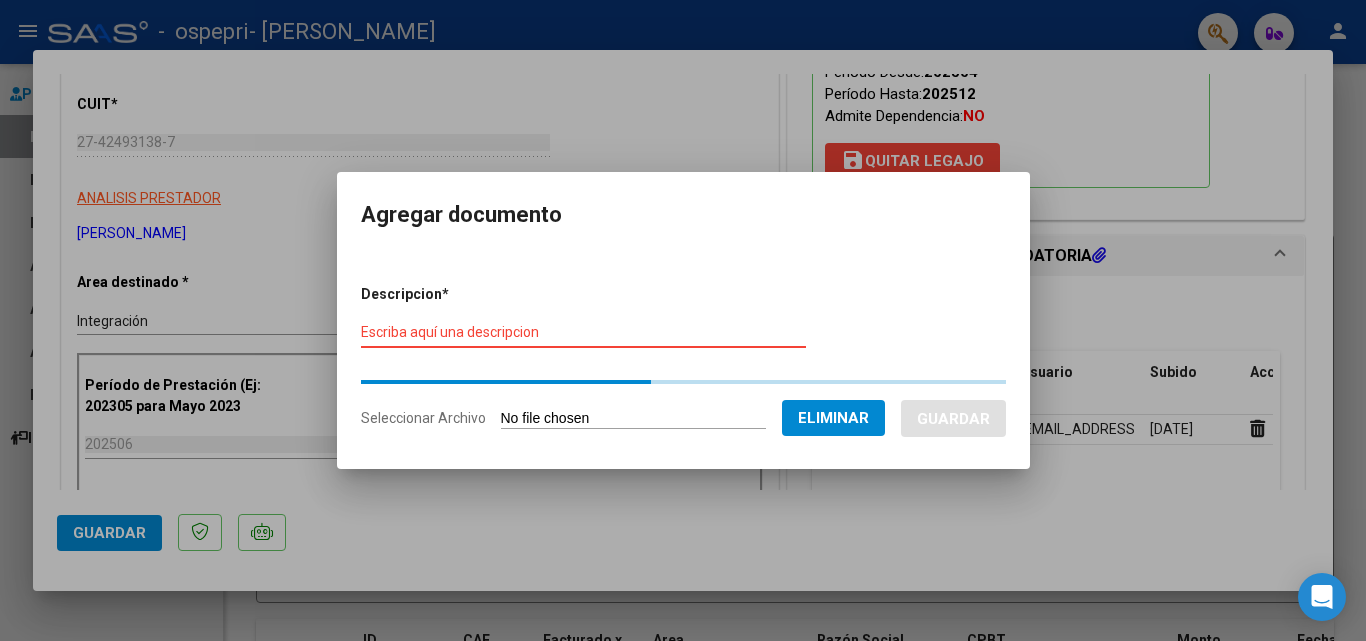click on "Escriba aquí una descripcion" at bounding box center [583, 332] 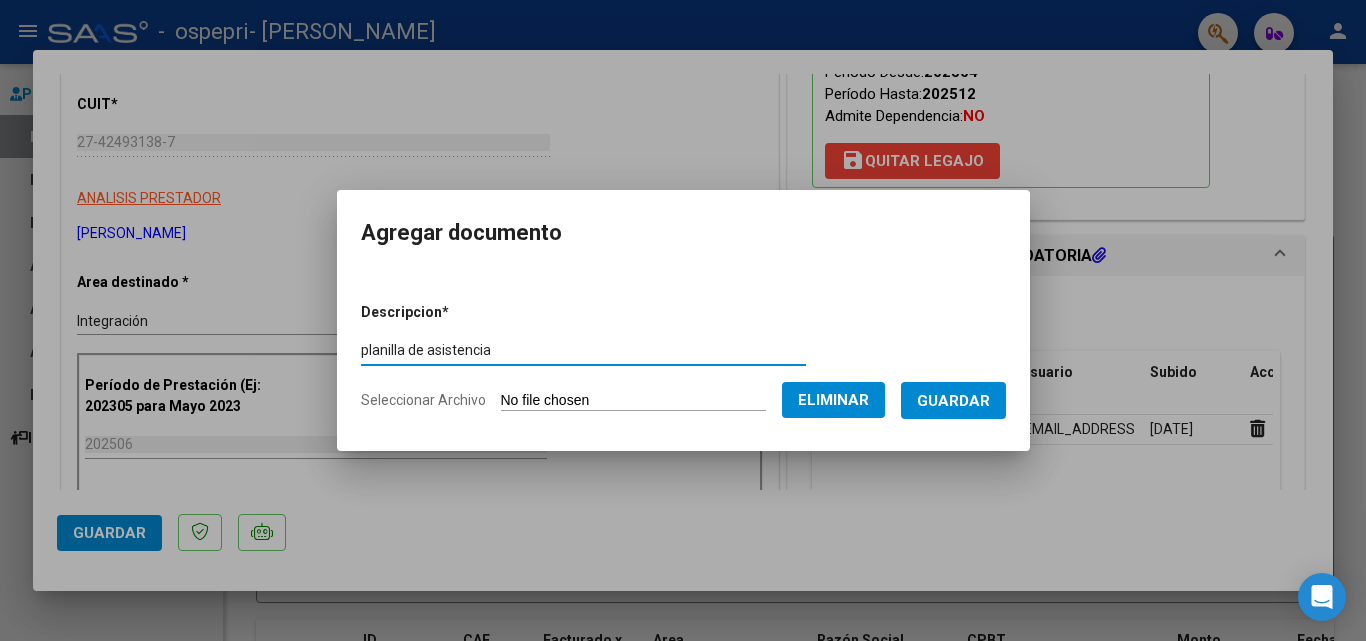type on "planilla de asistencia" 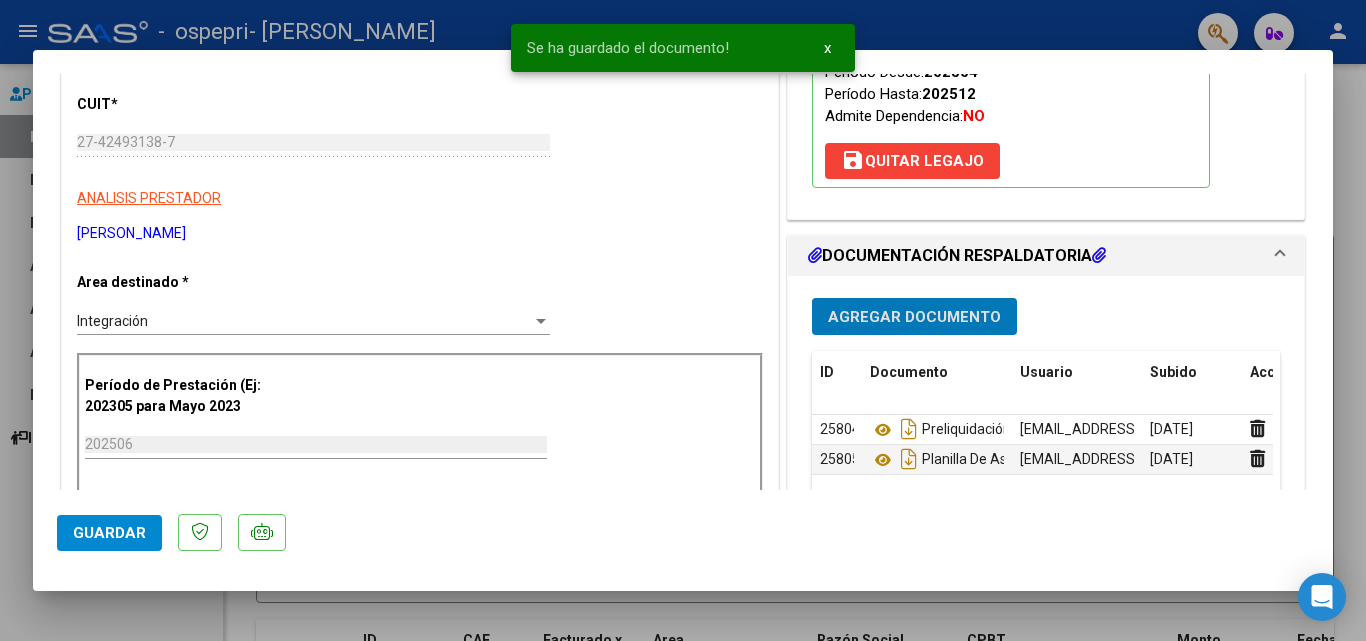 click on "Guardar" 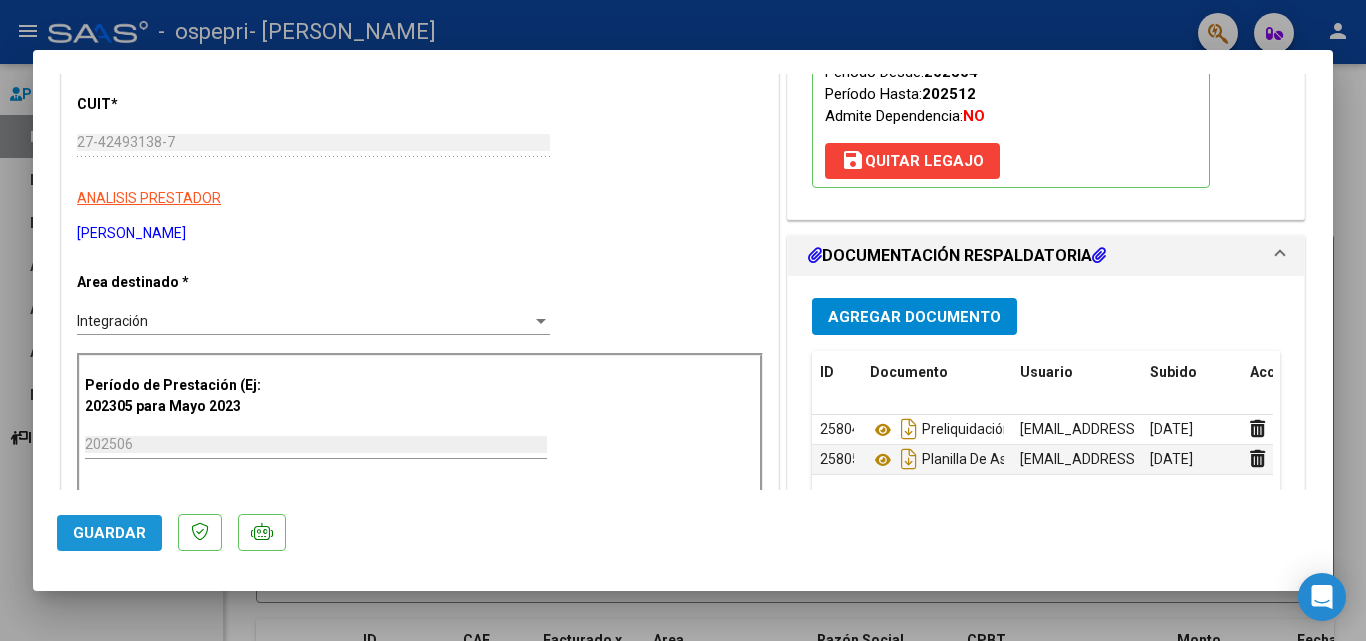click on "Guardar" 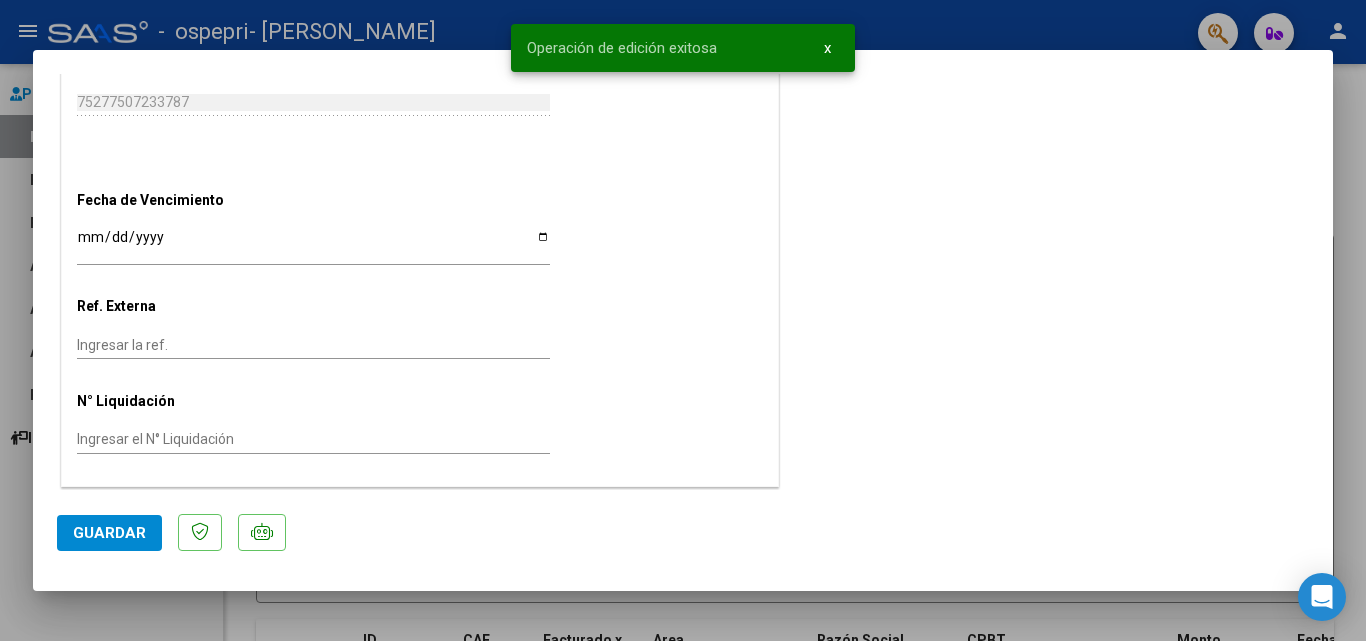scroll, scrollTop: 0, scrollLeft: 0, axis: both 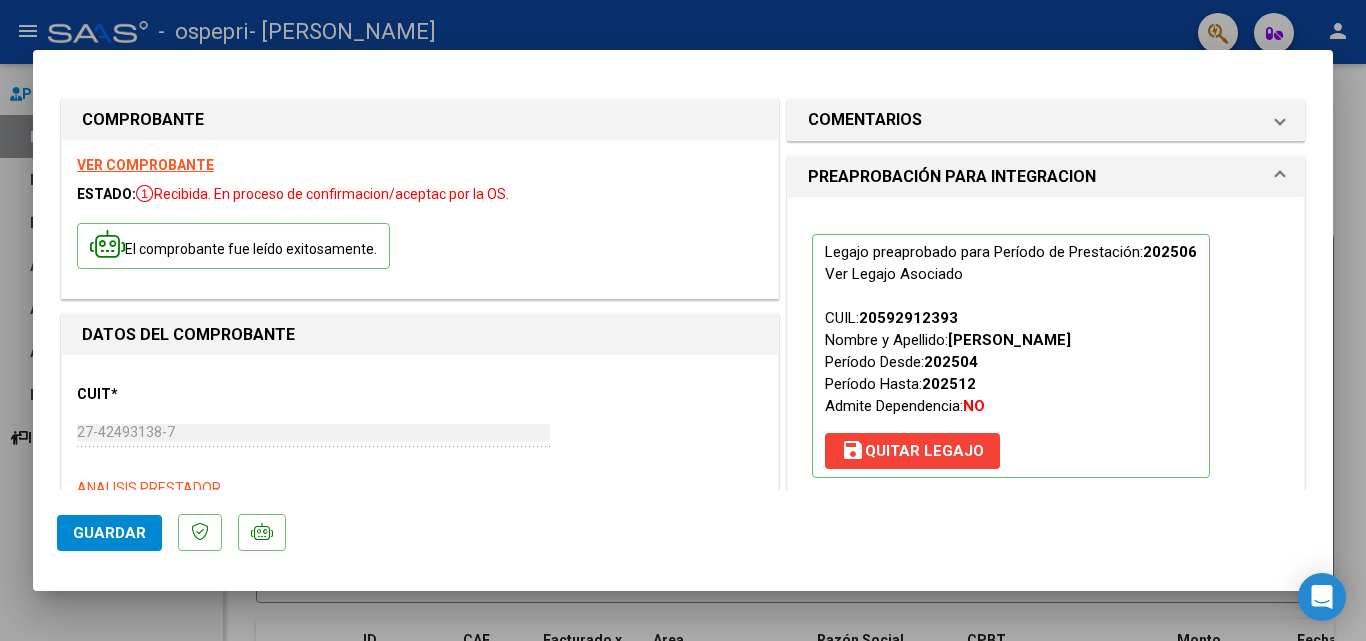 click on "Guardar" 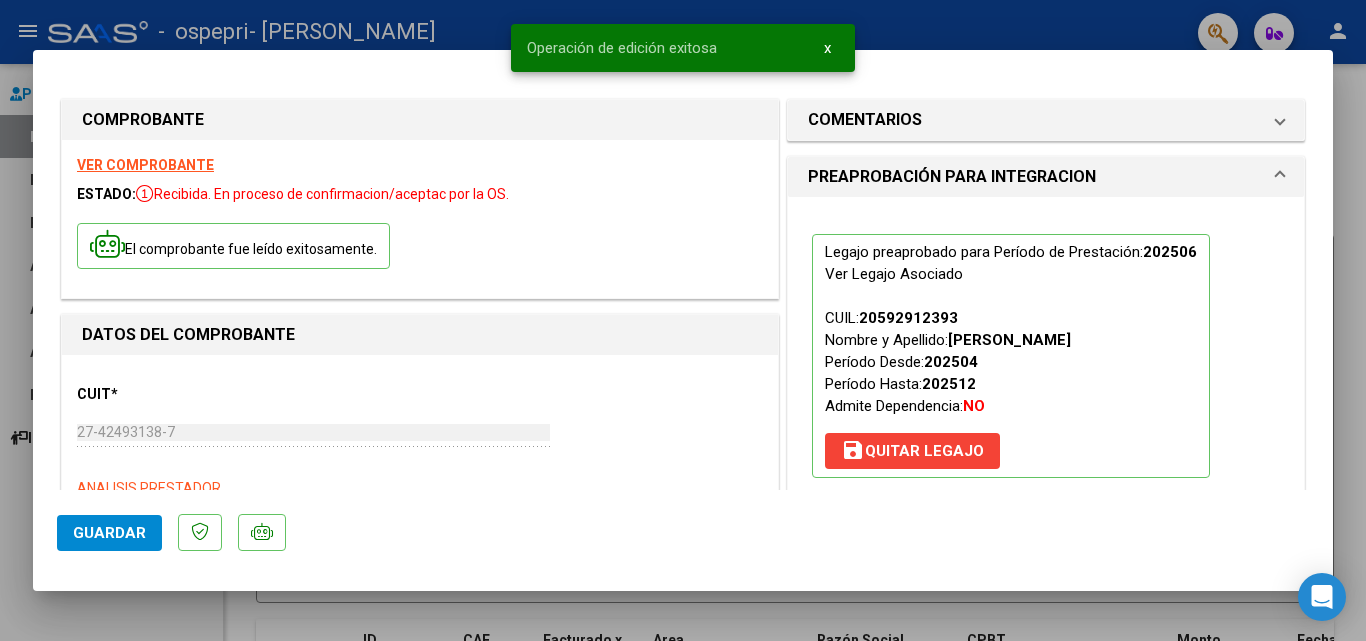 click at bounding box center [683, 320] 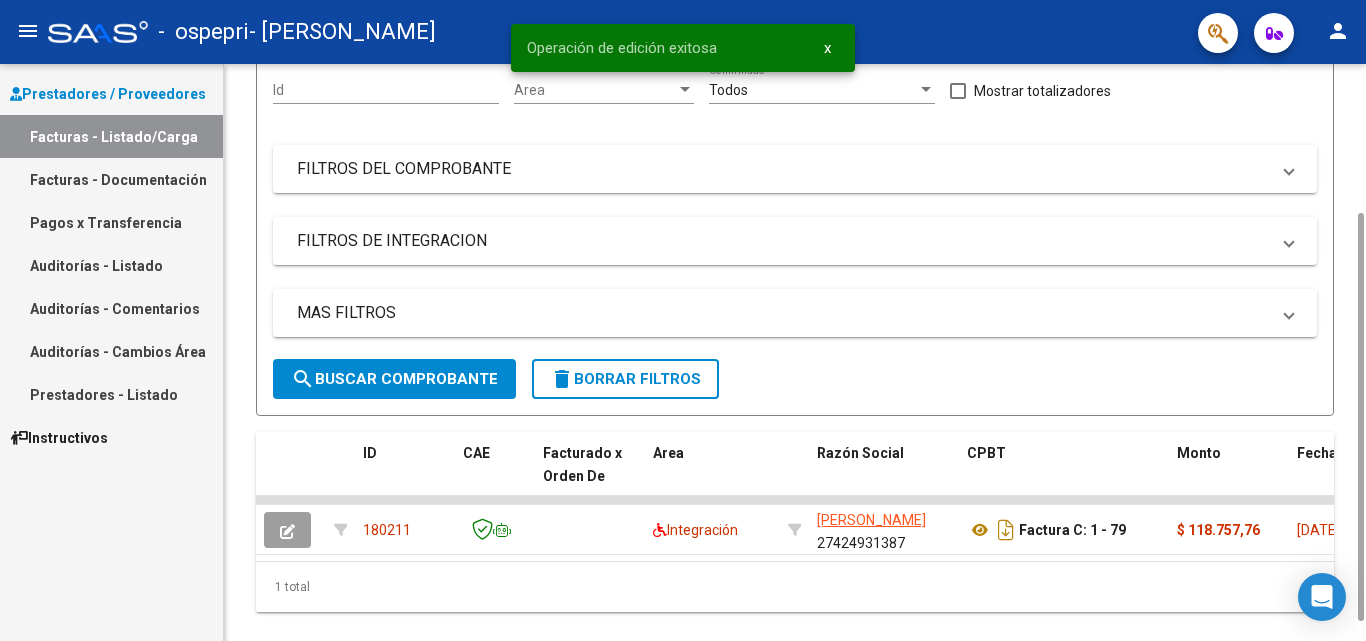 scroll, scrollTop: 200, scrollLeft: 0, axis: vertical 